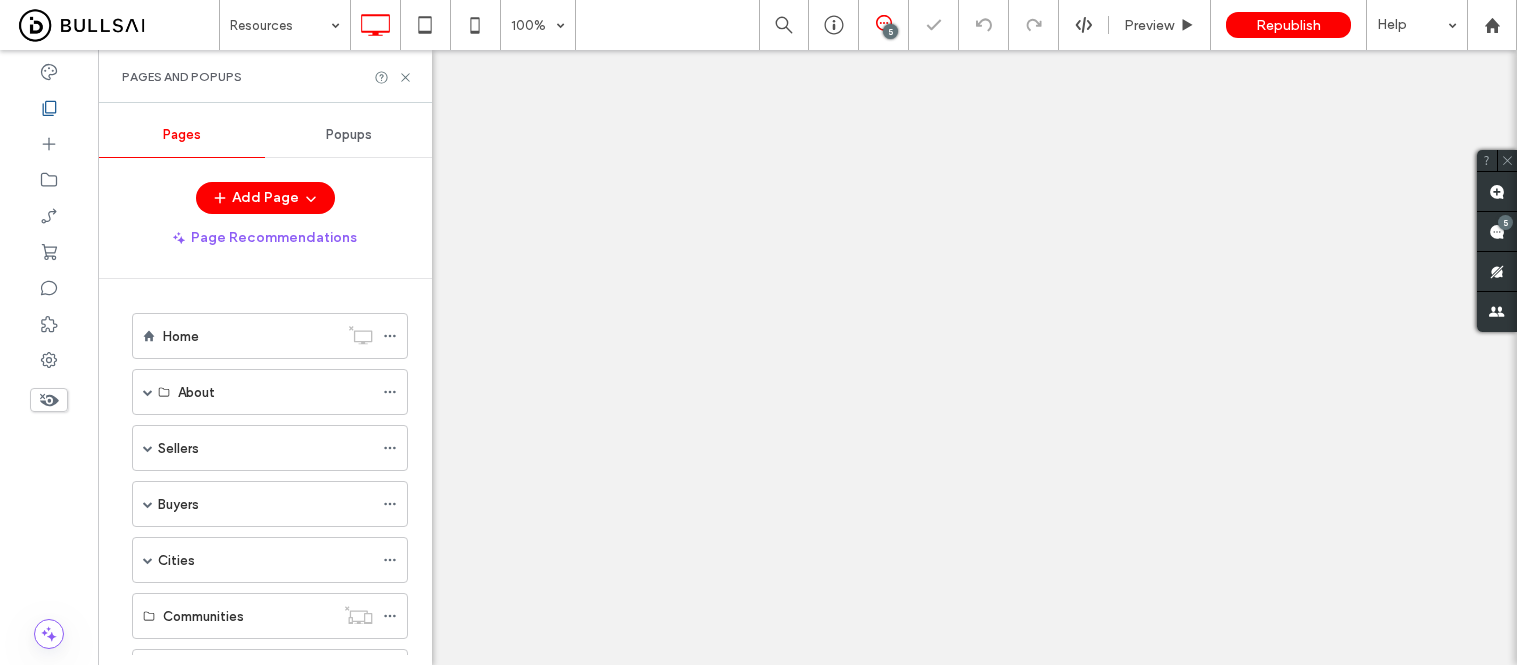 scroll, scrollTop: 0, scrollLeft: 0, axis: both 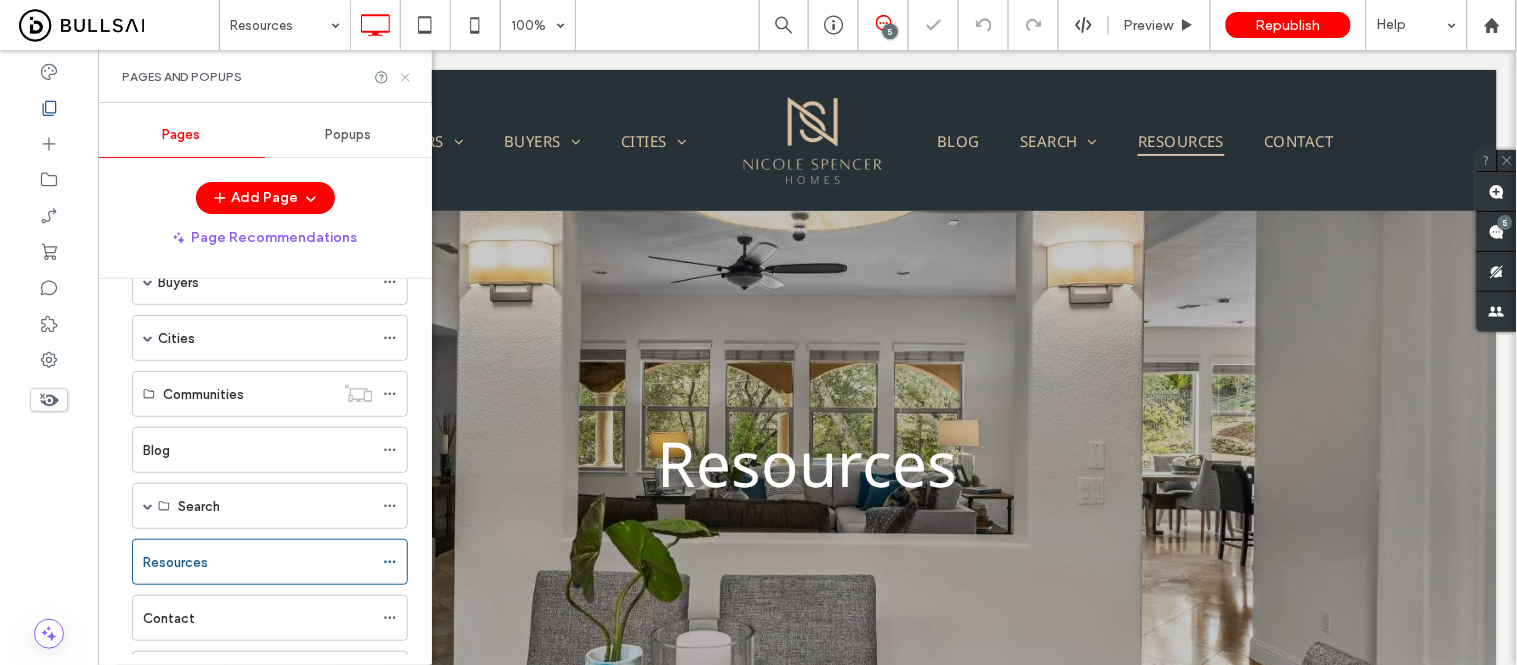 drag, startPoint x: 405, startPoint y: 77, endPoint x: 540, endPoint y: 358, distance: 311.7467 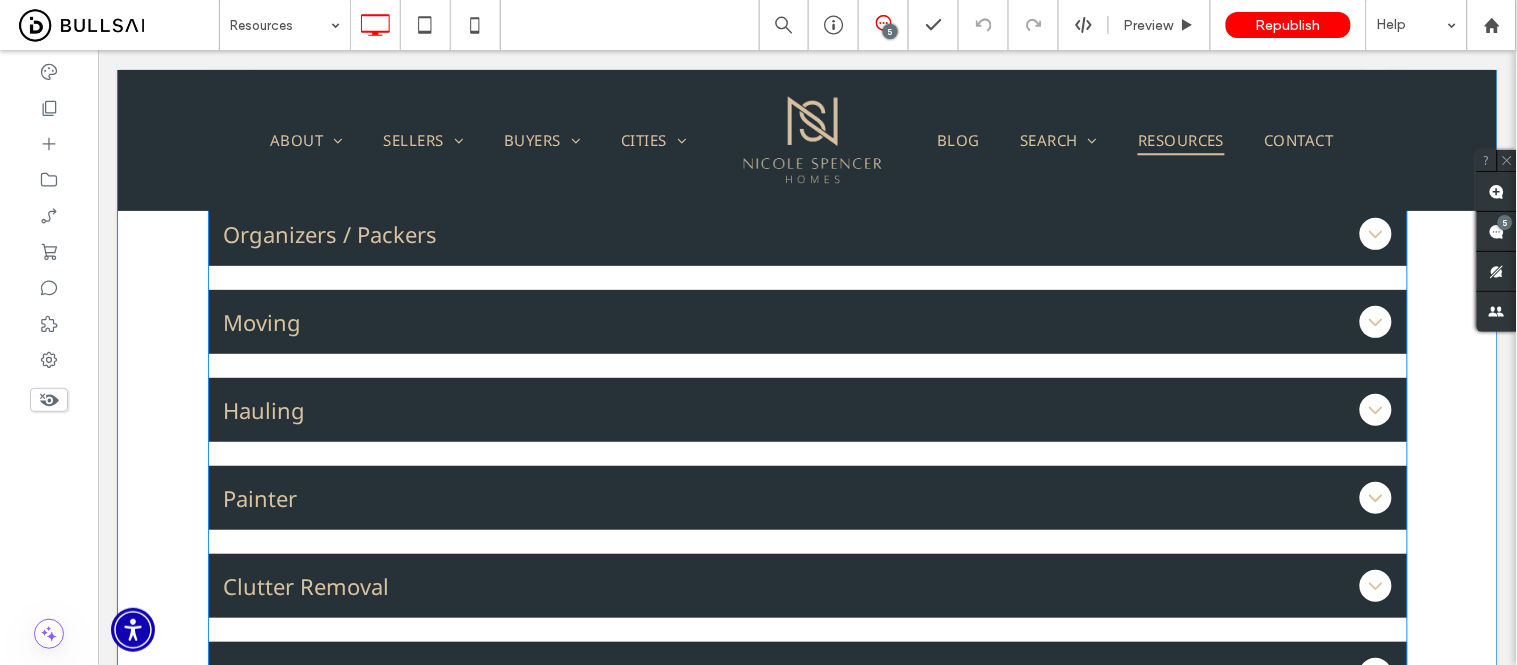scroll, scrollTop: 2000, scrollLeft: 0, axis: vertical 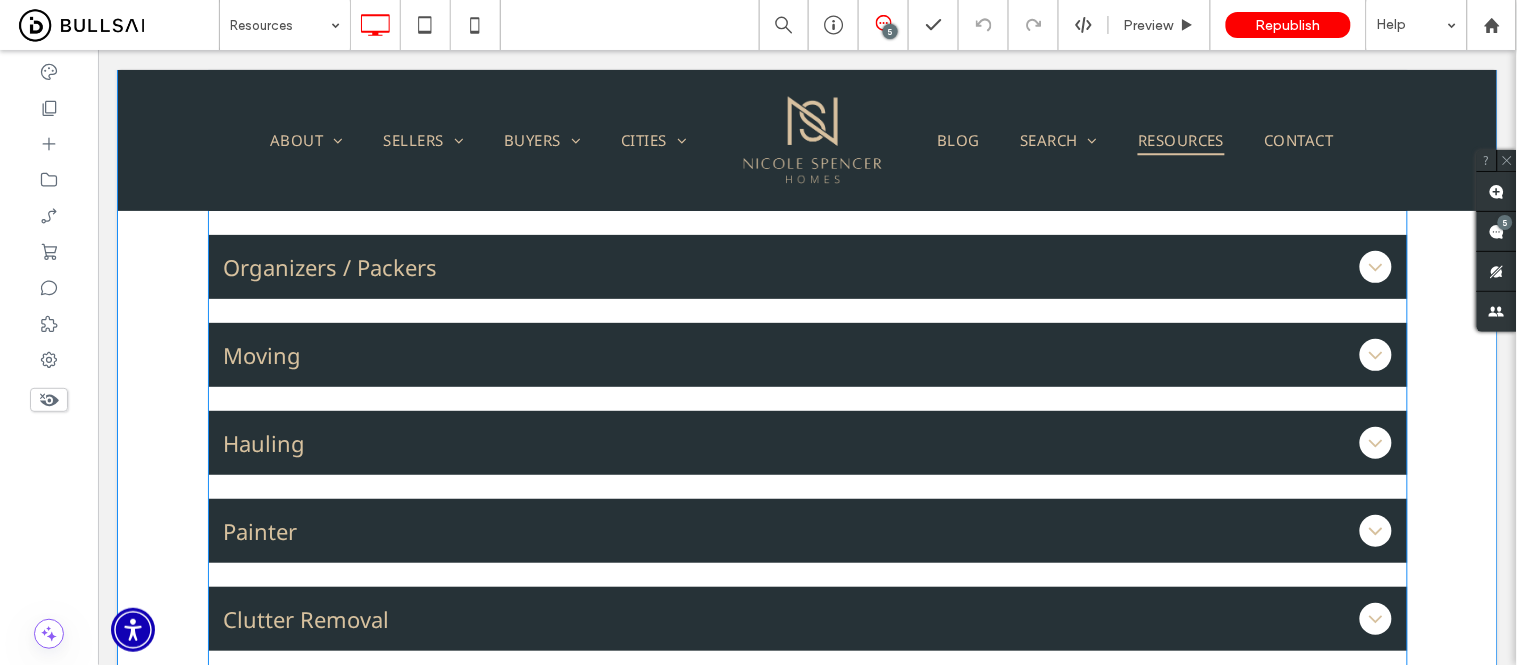 click on "Painter" at bounding box center [787, 530] 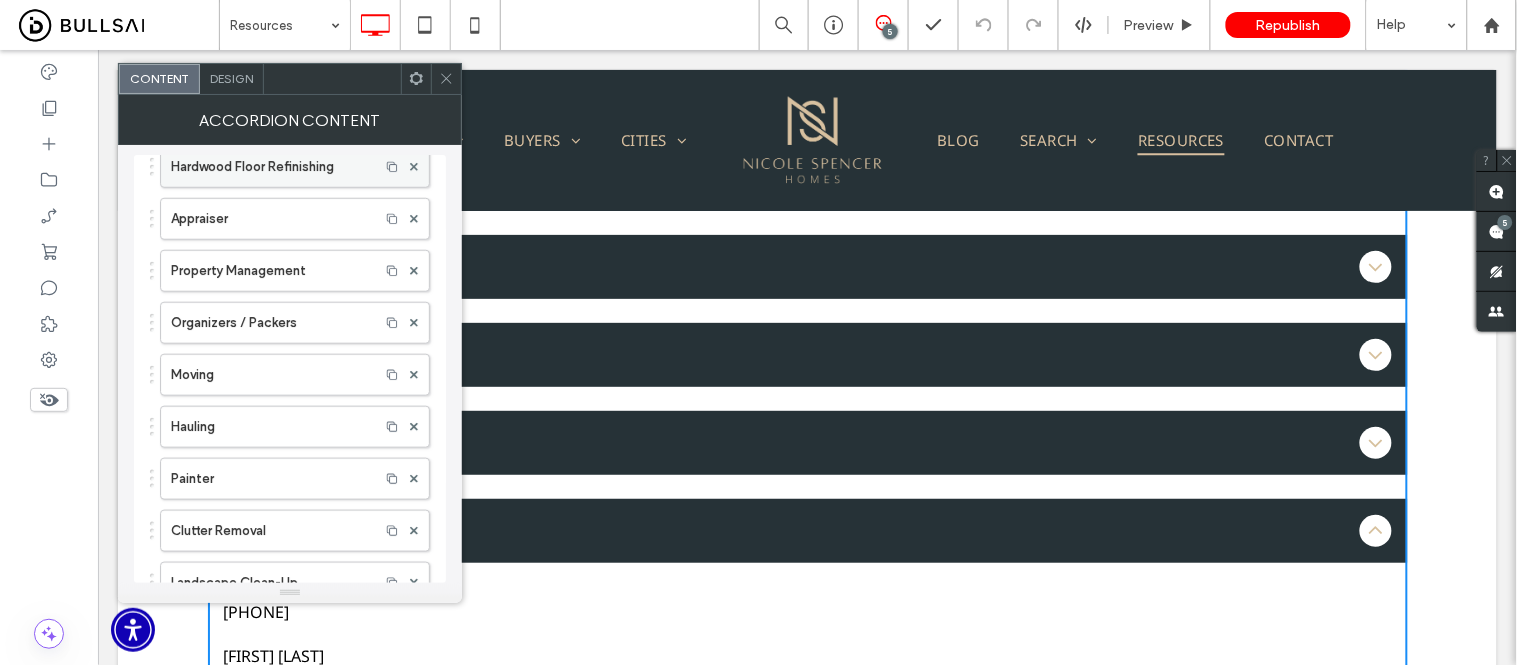 scroll, scrollTop: 444, scrollLeft: 0, axis: vertical 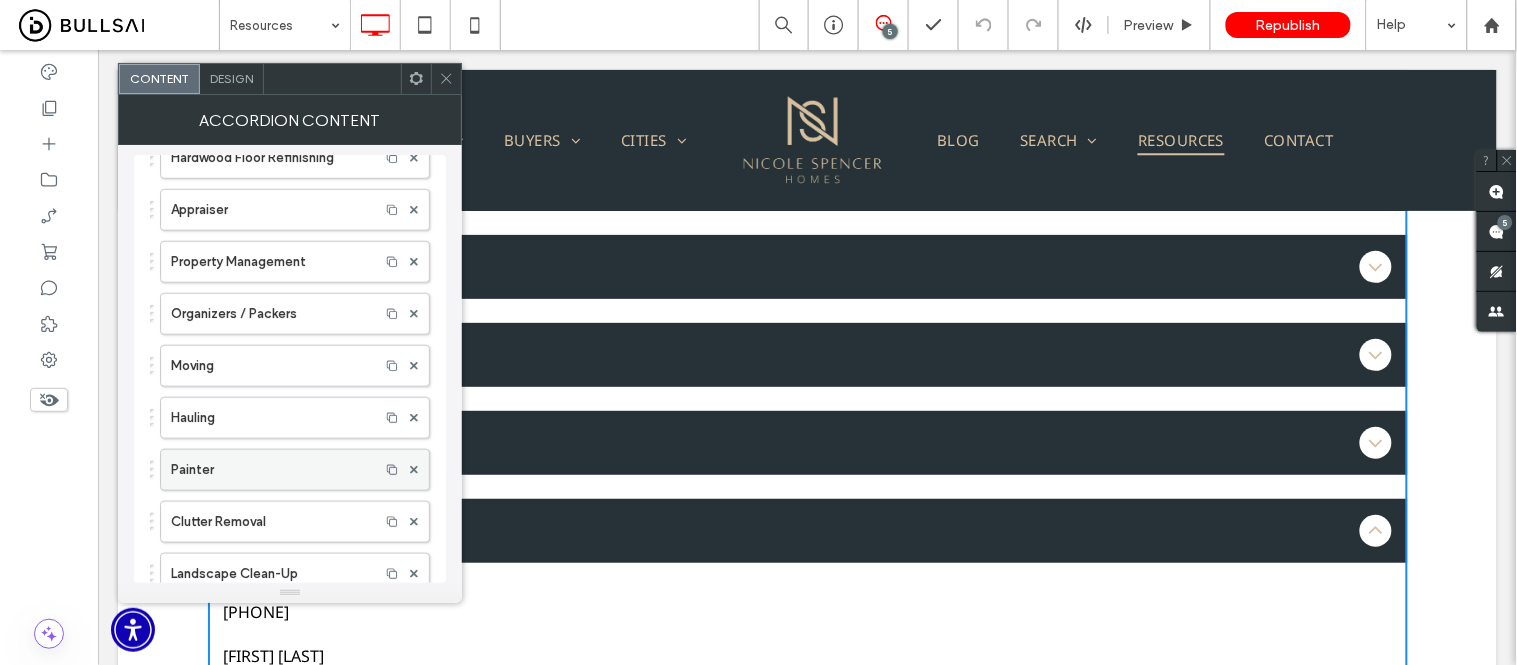 click on "Painter" at bounding box center [270, 470] 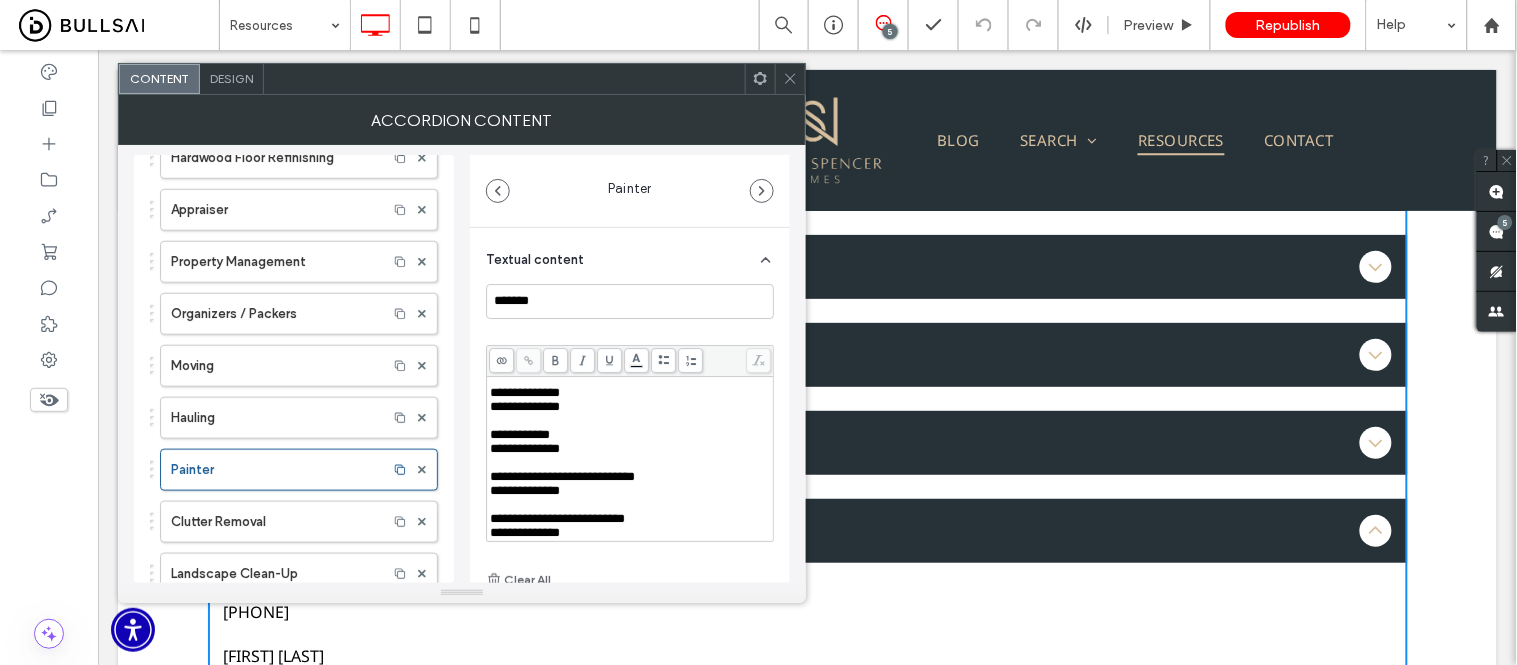 scroll, scrollTop: 0, scrollLeft: 0, axis: both 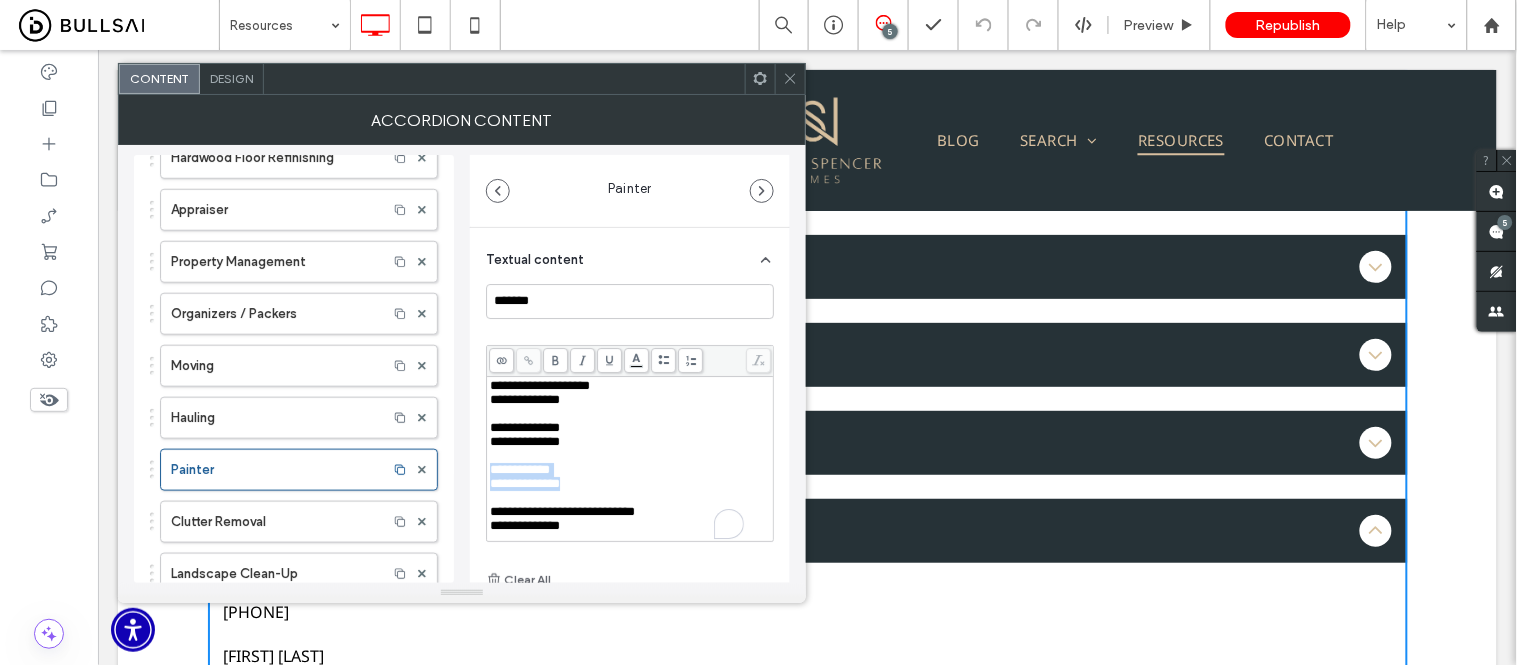 drag, startPoint x: 490, startPoint y: 475, endPoint x: 588, endPoint y: 490, distance: 99.14131 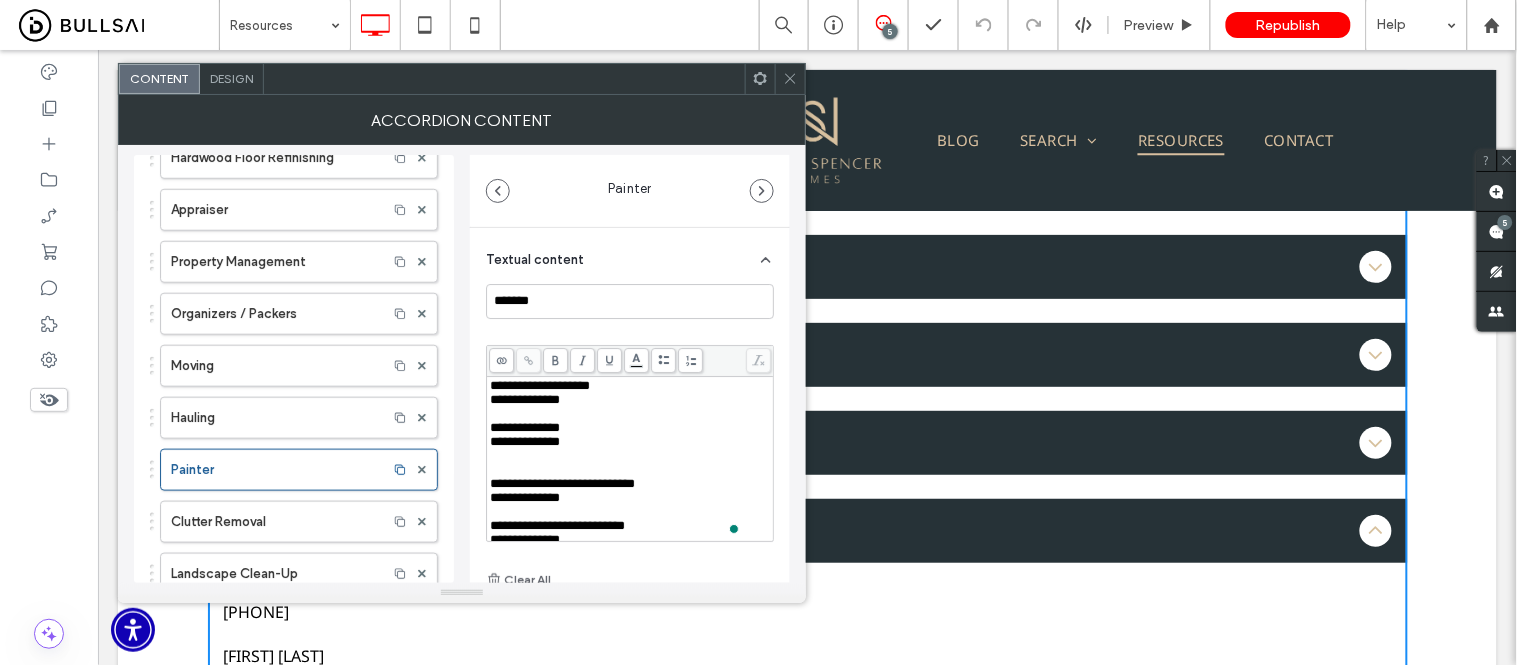 click at bounding box center [630, 470] 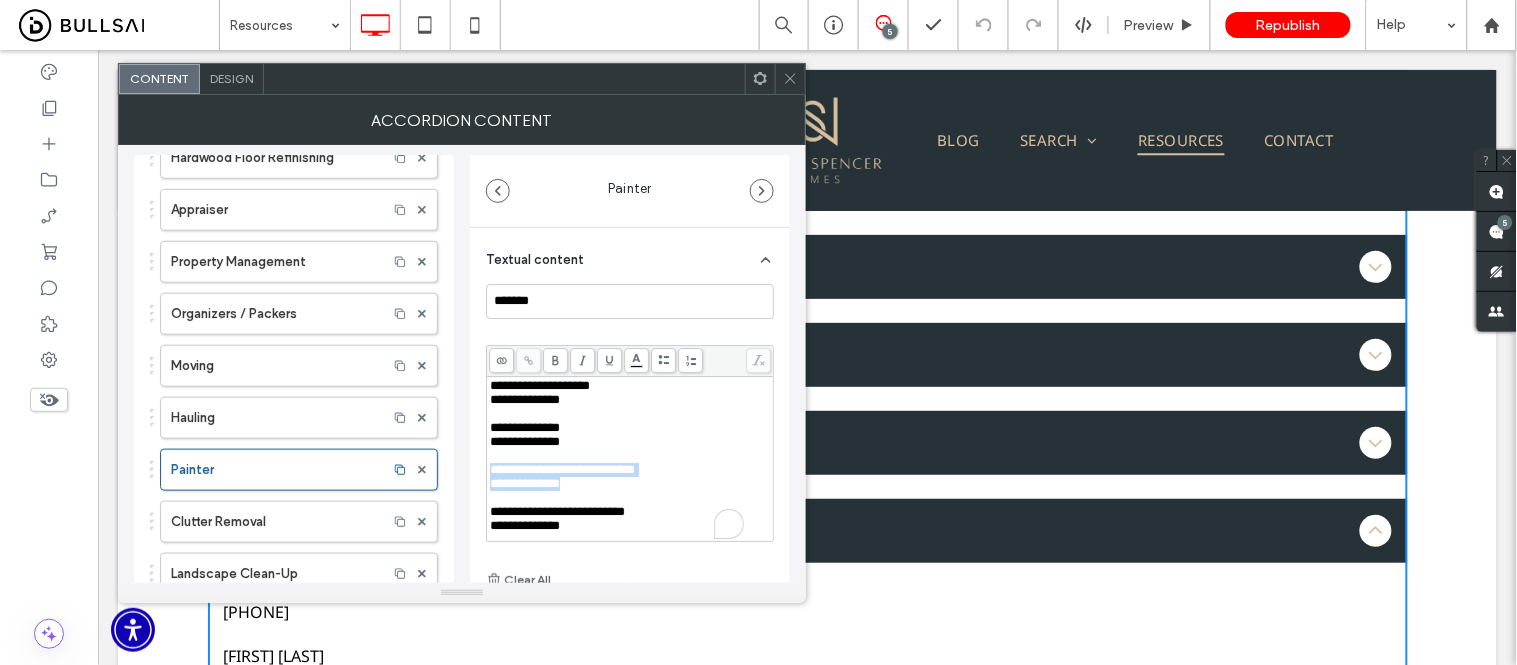 drag, startPoint x: 623, startPoint y: 491, endPoint x: 491, endPoint y: 481, distance: 132.37825 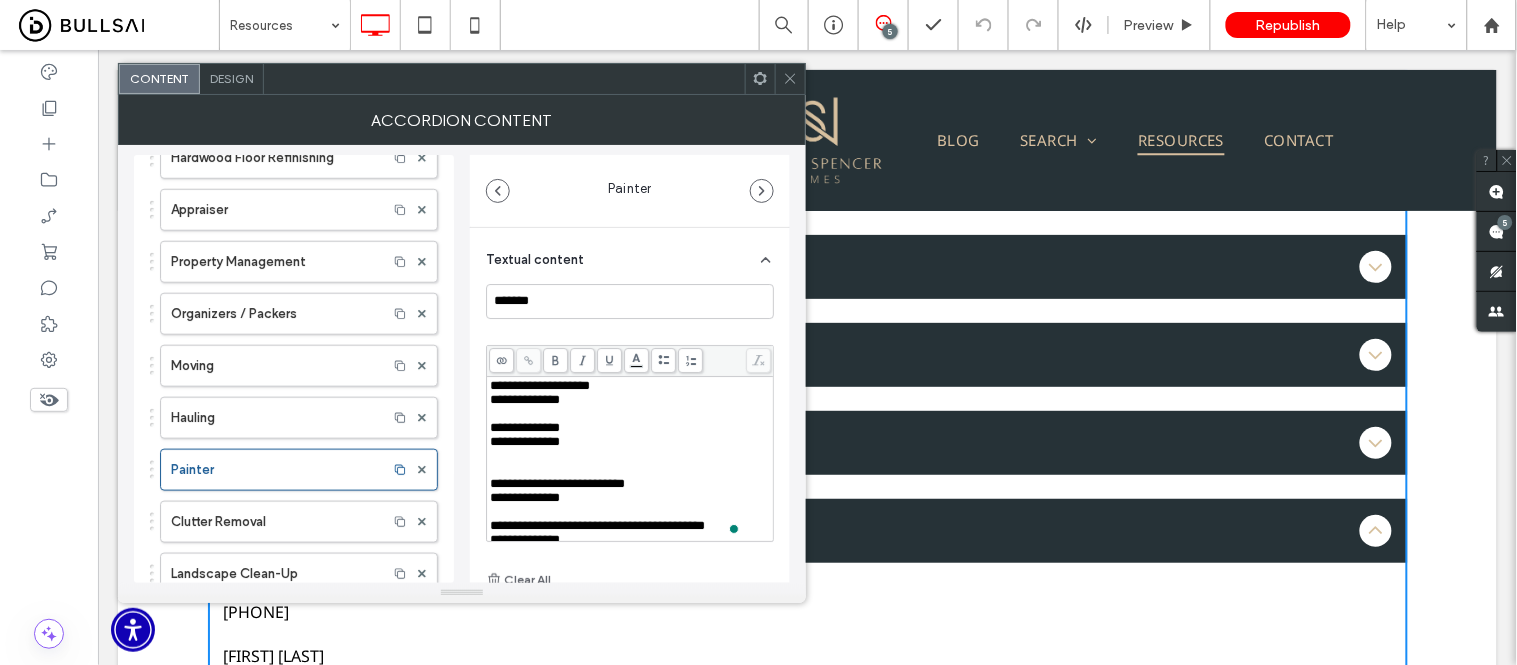 click at bounding box center (630, 470) 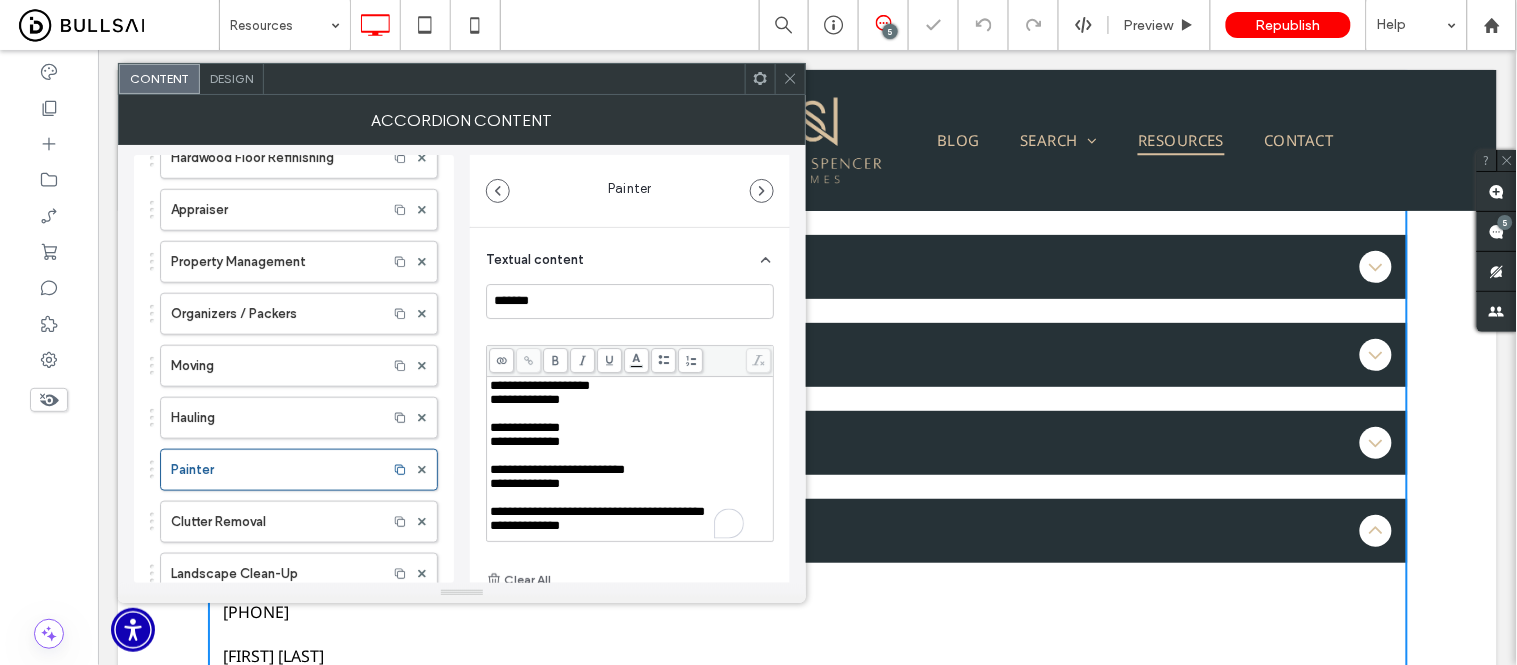 drag, startPoint x: 788, startPoint y: 77, endPoint x: 1008, endPoint y: 1, distance: 232.75739 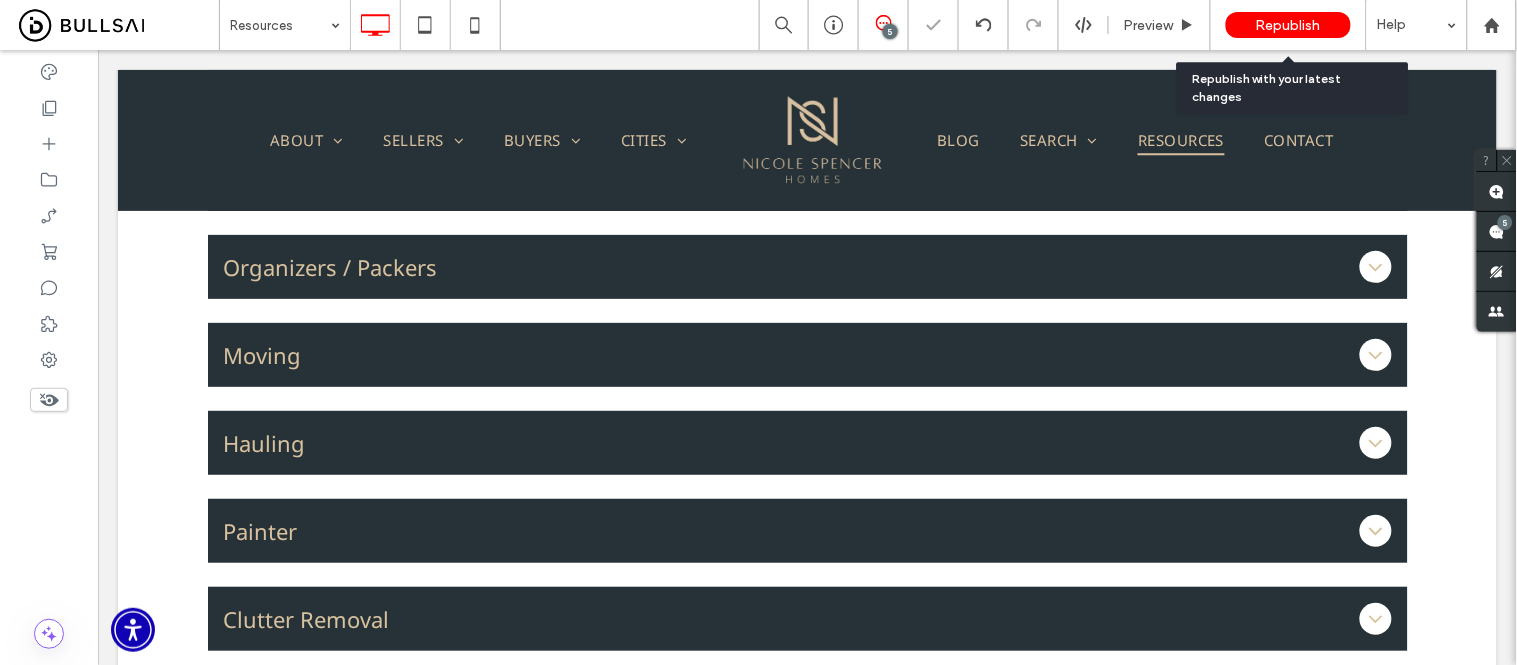 click on "Republish" at bounding box center (1288, 25) 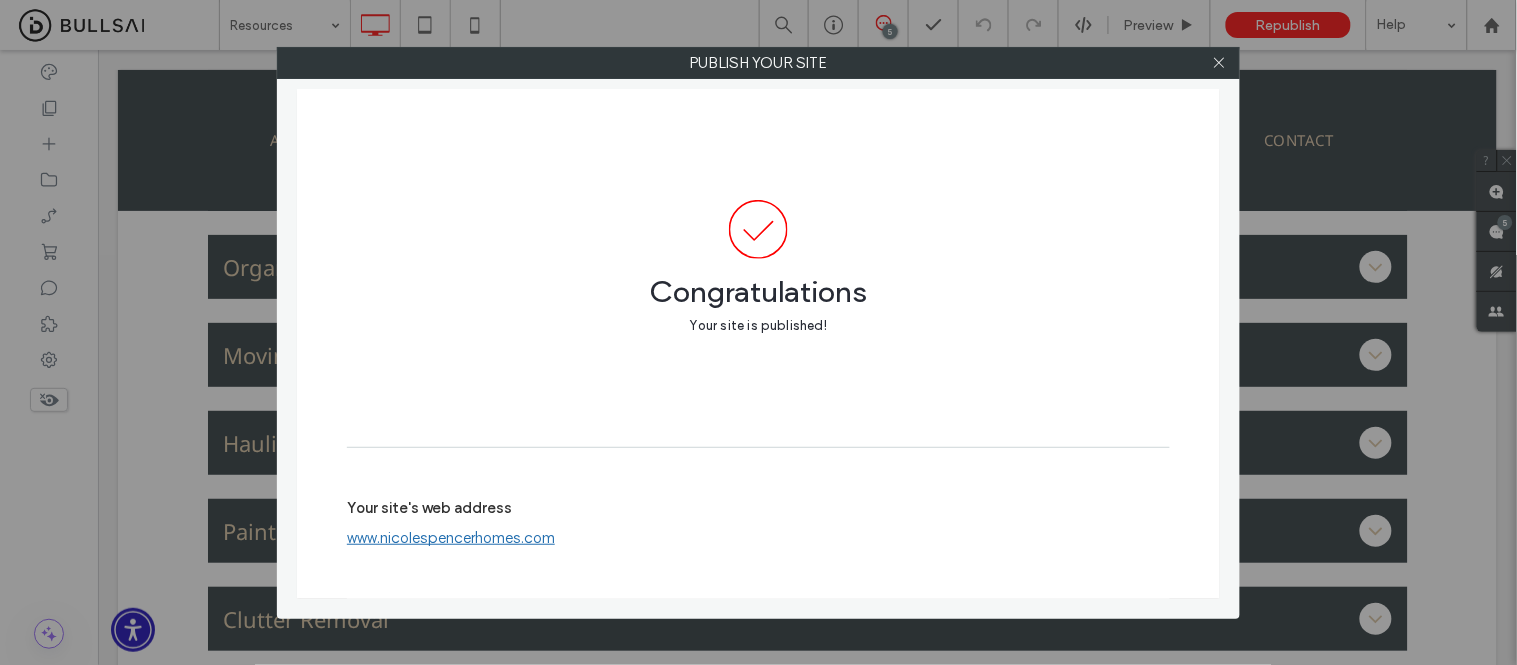 click 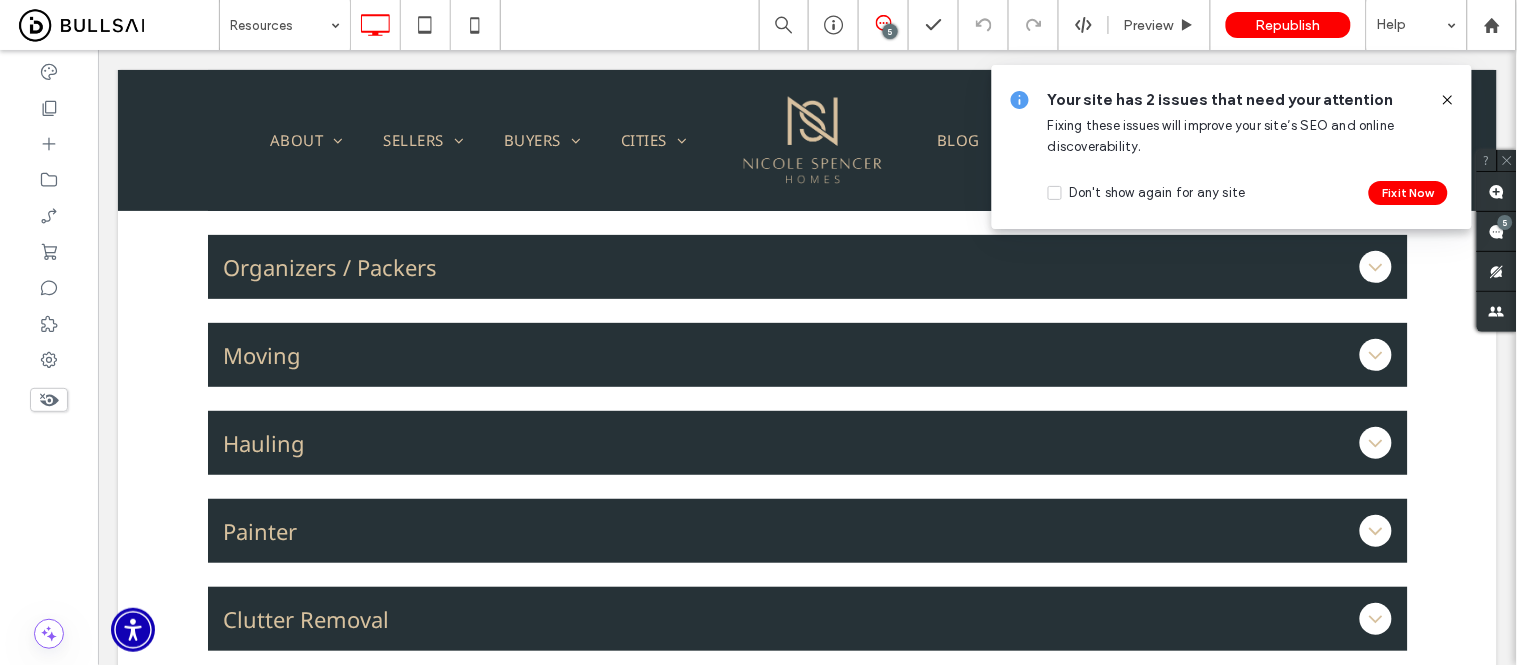 drag, startPoint x: 1444, startPoint y: 96, endPoint x: 1368, endPoint y: 2, distance: 120.880104 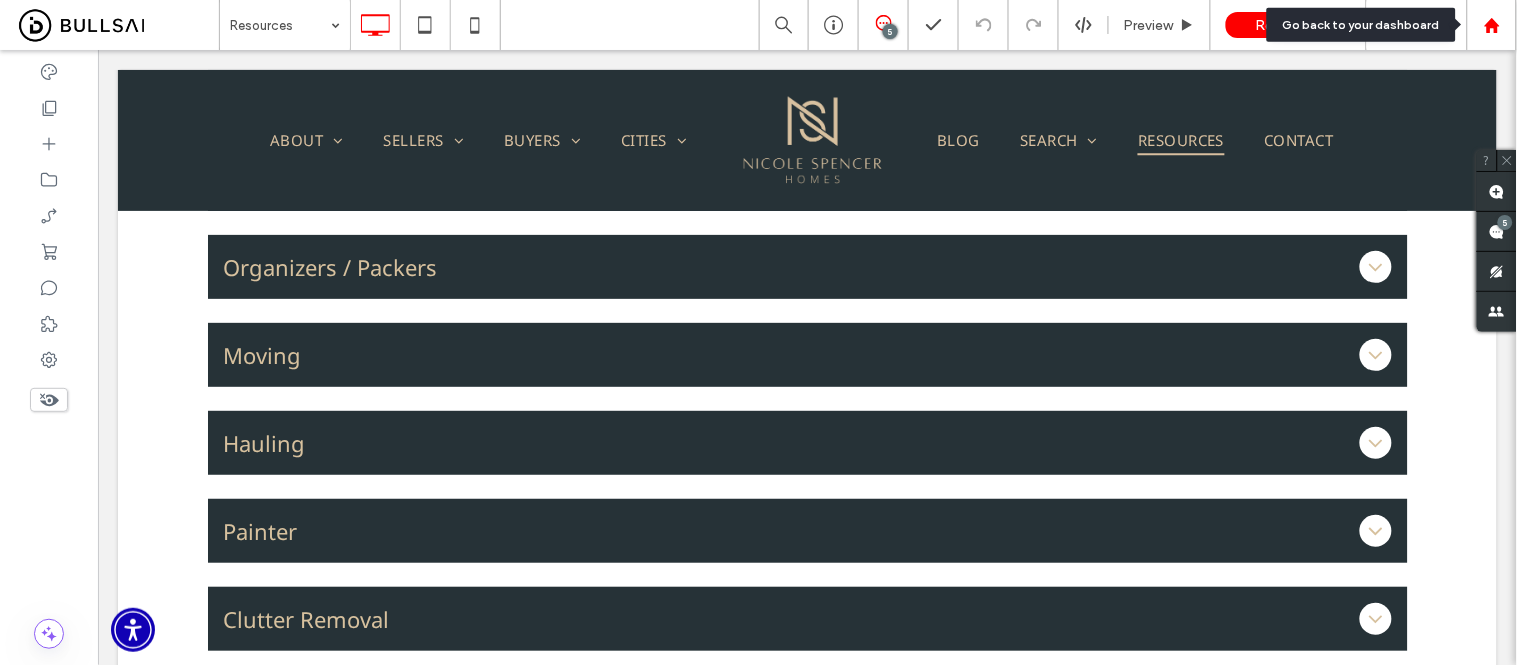click 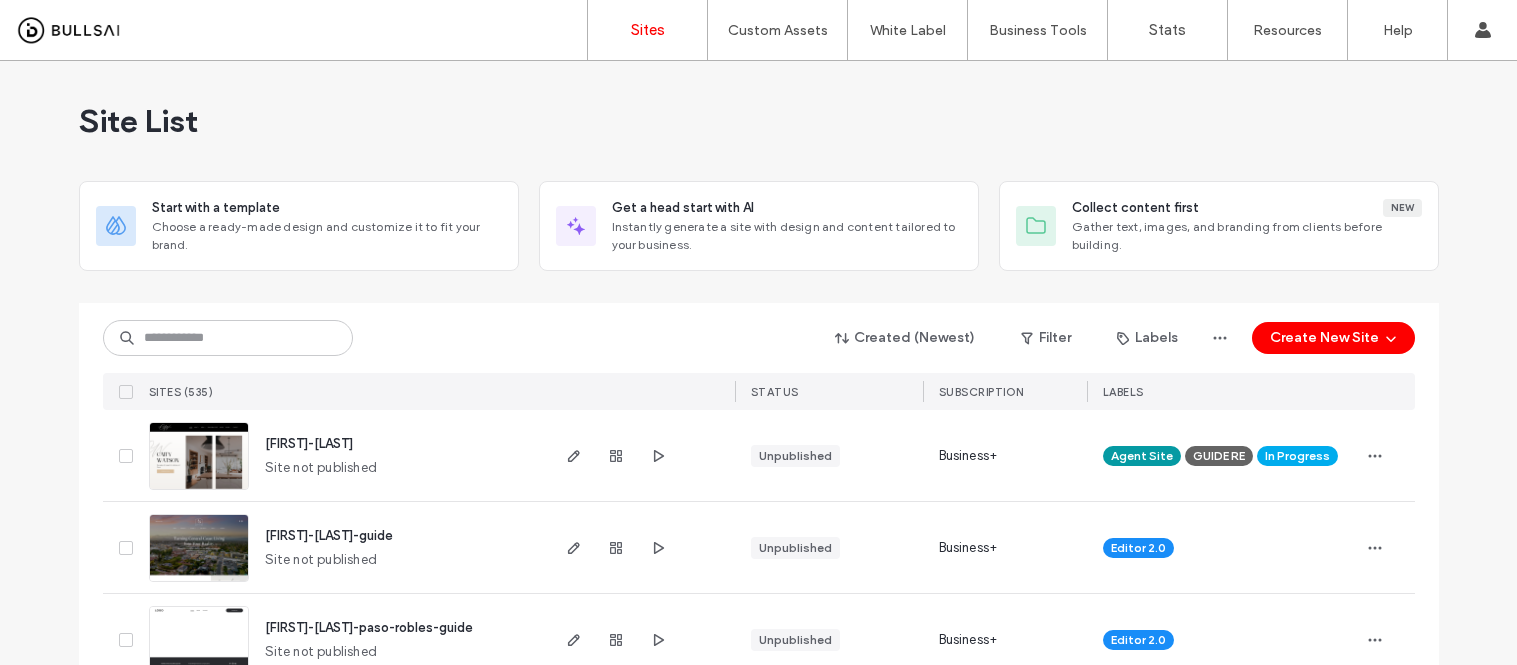 scroll, scrollTop: 0, scrollLeft: 0, axis: both 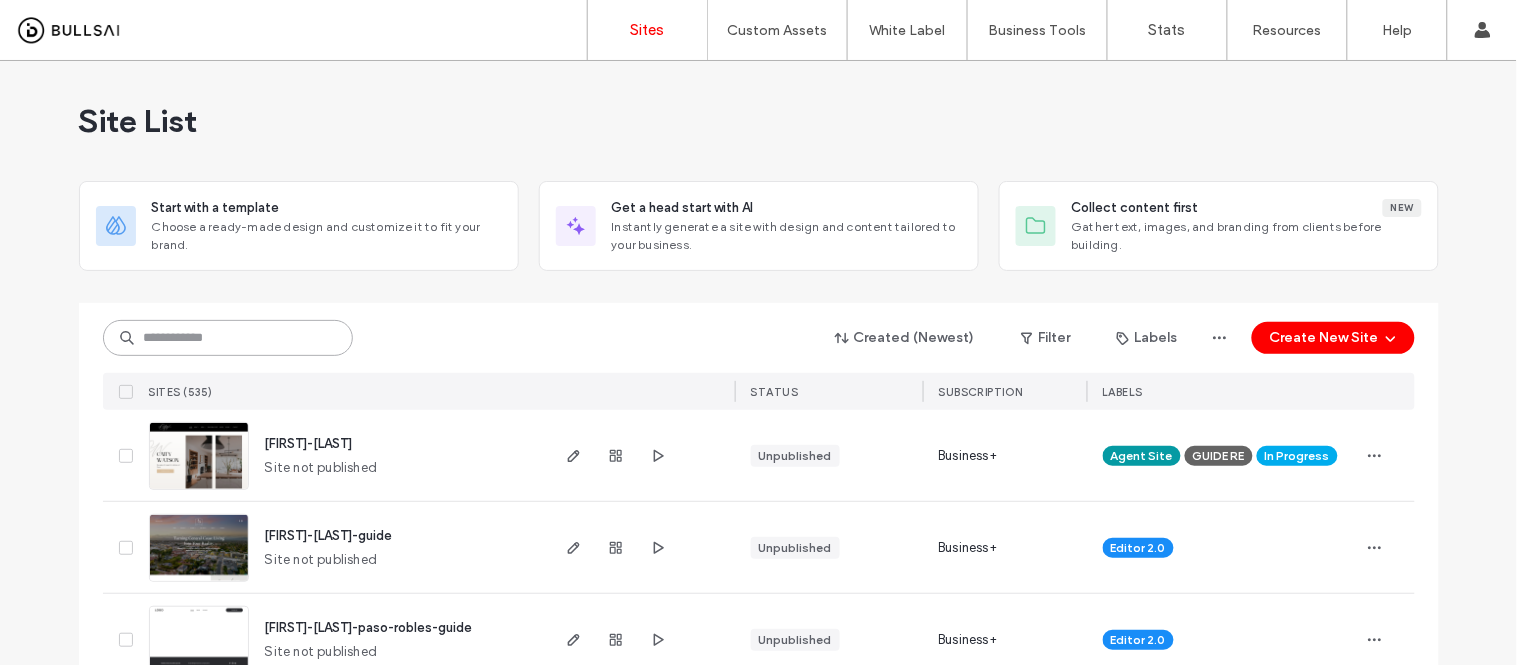 click at bounding box center [228, 338] 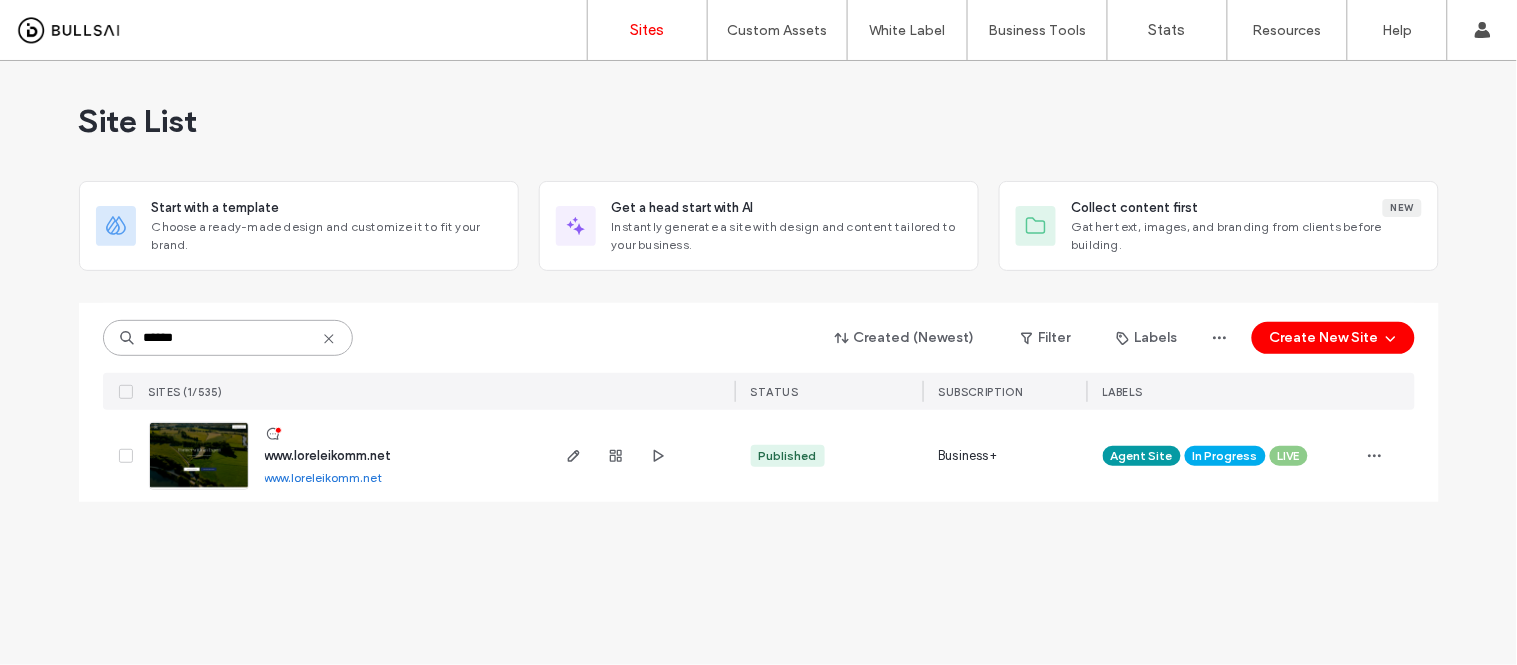 type on "******" 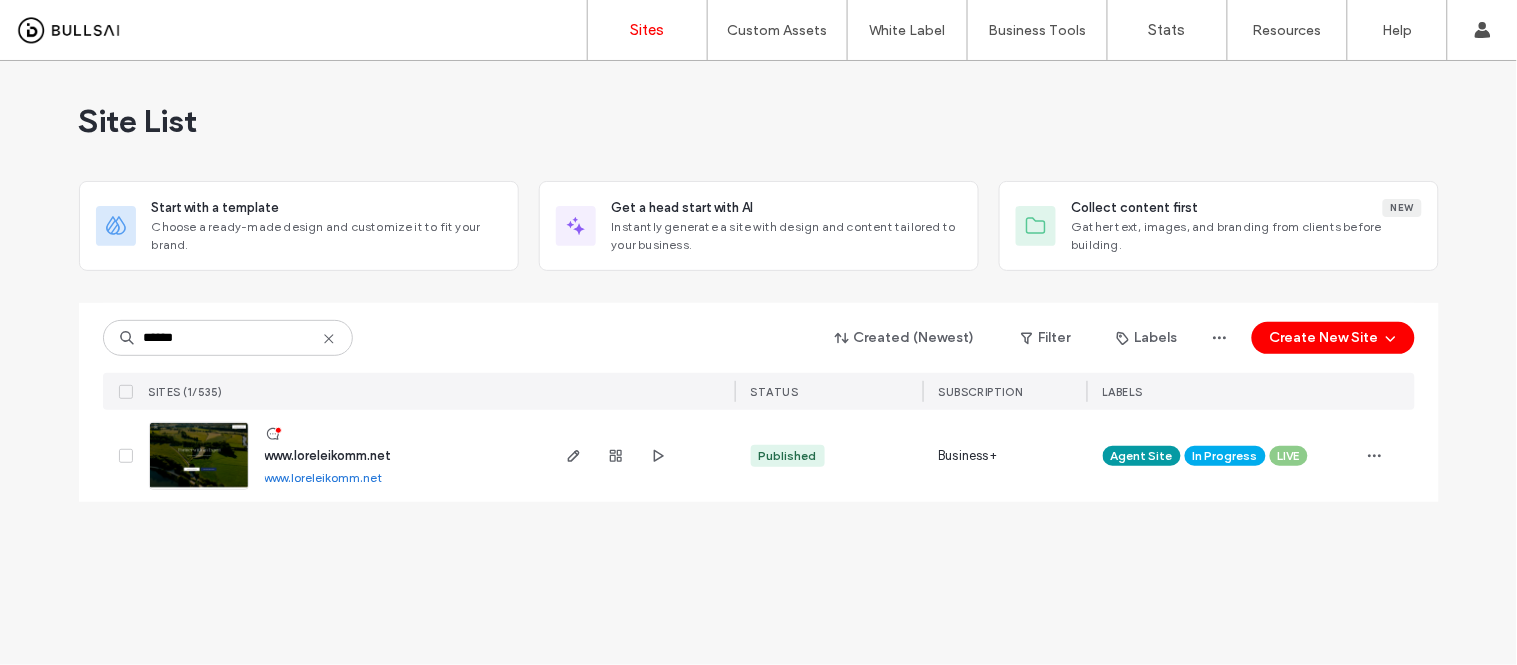 click on "www.loreleikomm.net" at bounding box center (324, 477) 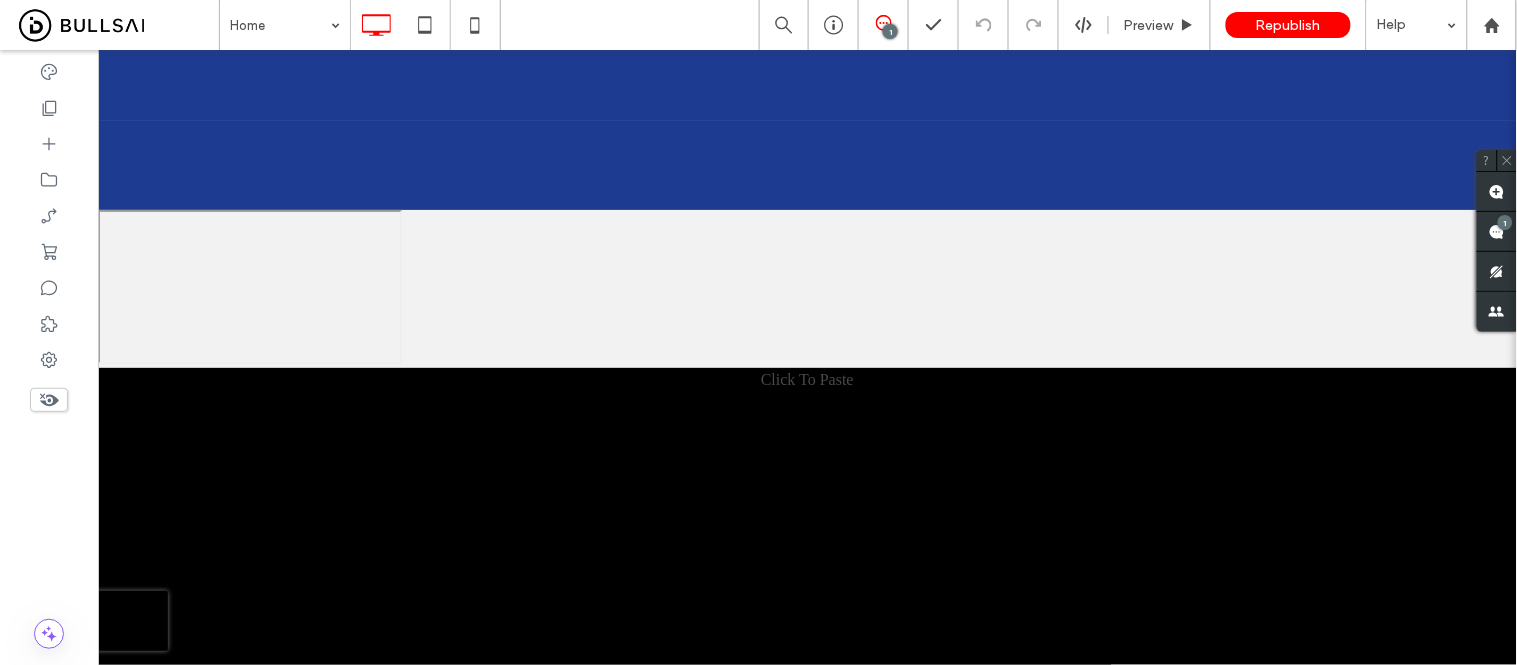 scroll, scrollTop: 0, scrollLeft: 0, axis: both 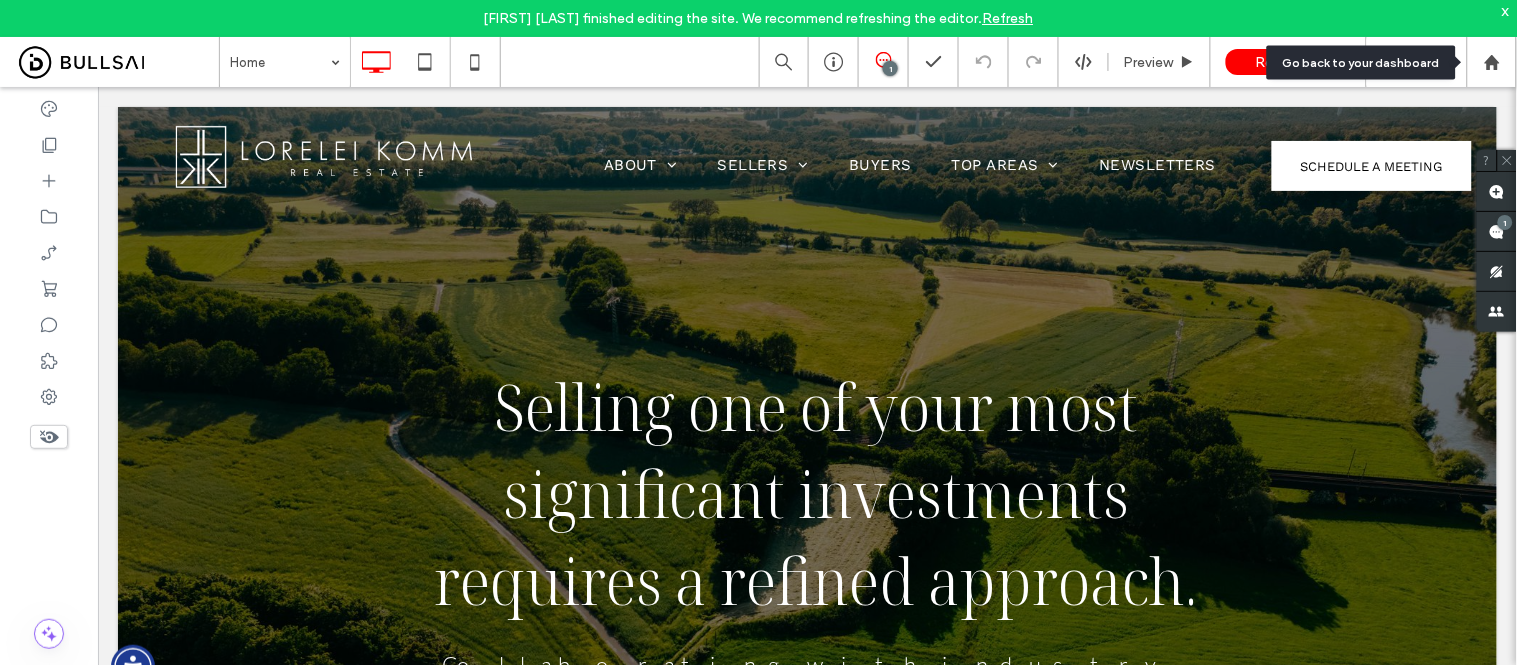 drag, startPoint x: 1496, startPoint y: 65, endPoint x: 1436, endPoint y: 68, distance: 60.074955 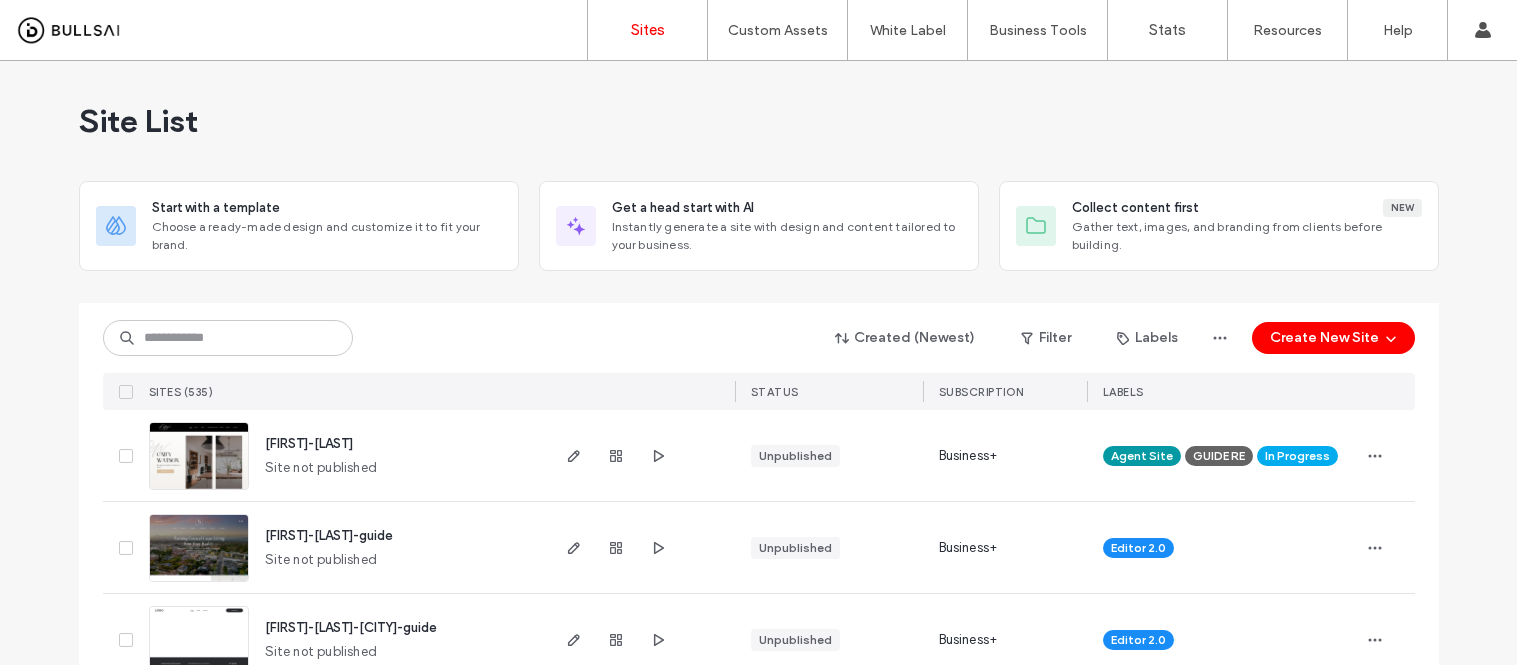 scroll, scrollTop: 0, scrollLeft: 0, axis: both 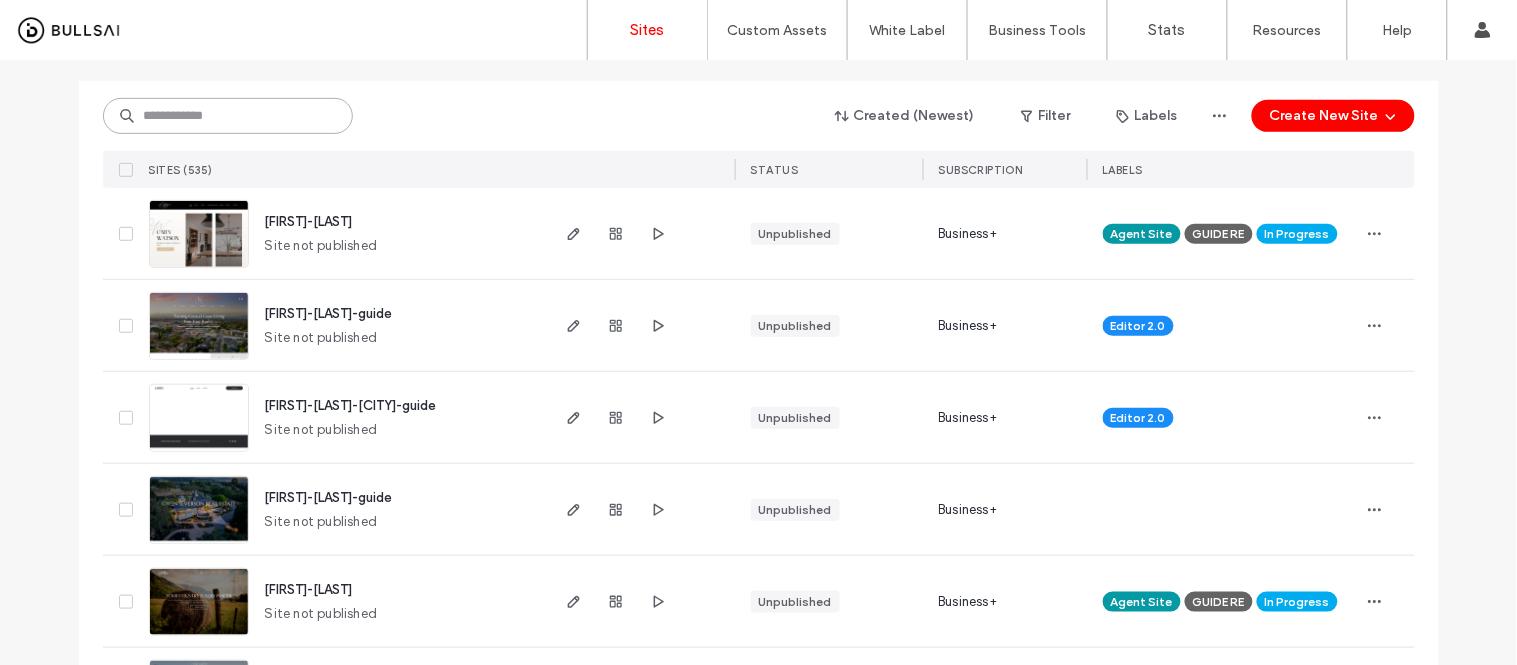click at bounding box center [228, 116] 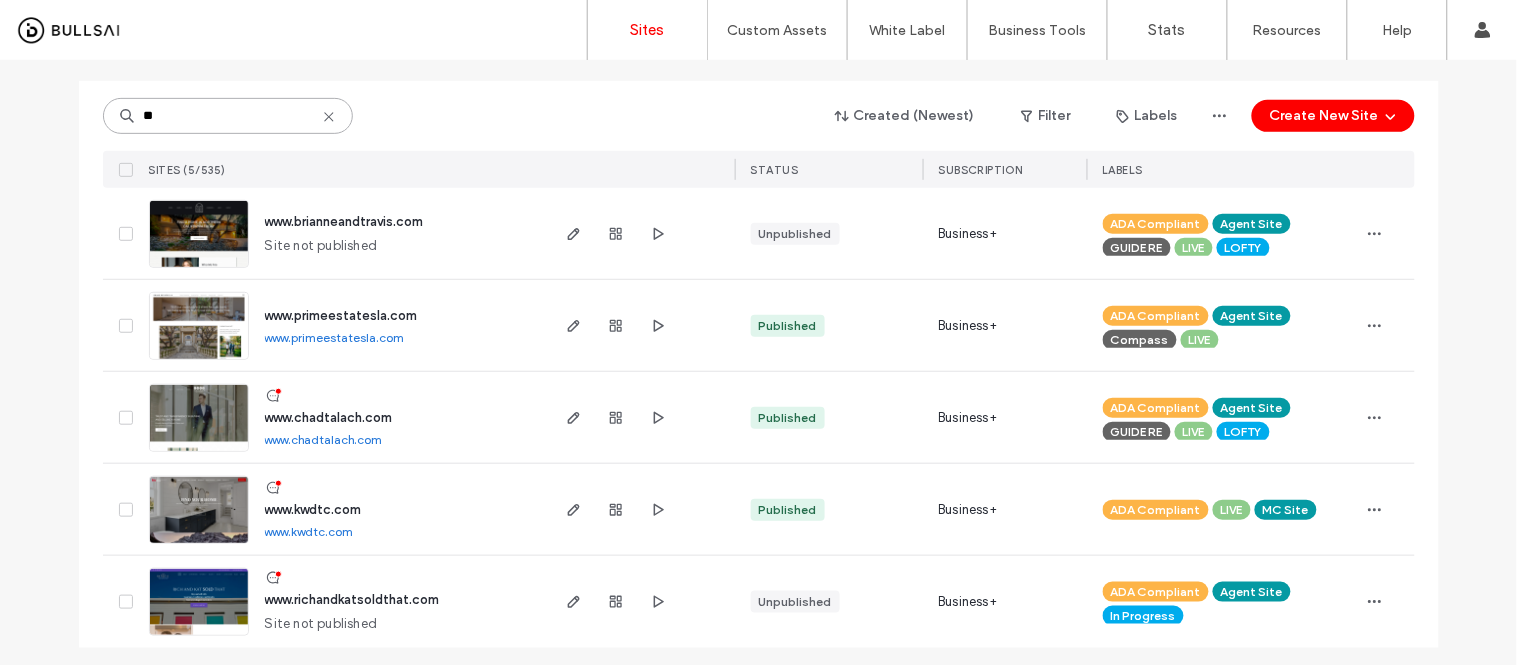 click on "**" at bounding box center [228, 116] 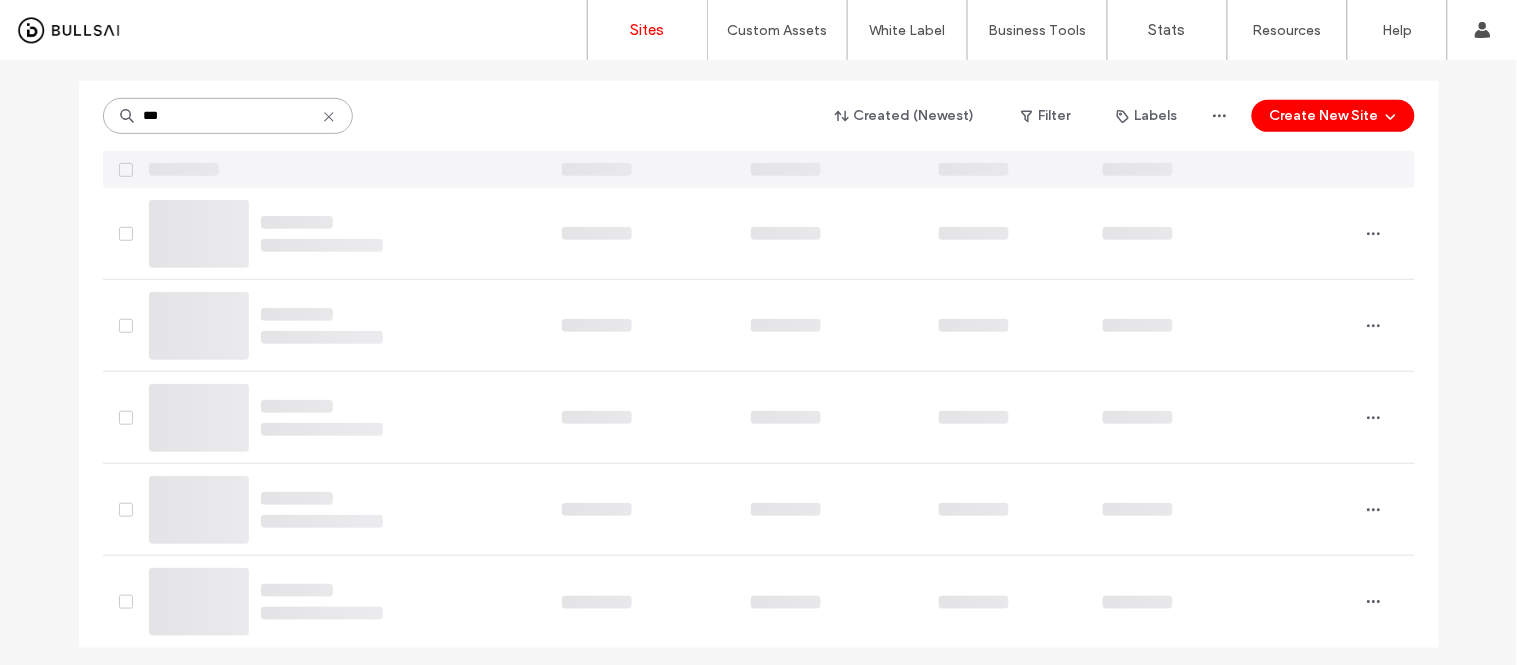 scroll, scrollTop: 0, scrollLeft: 0, axis: both 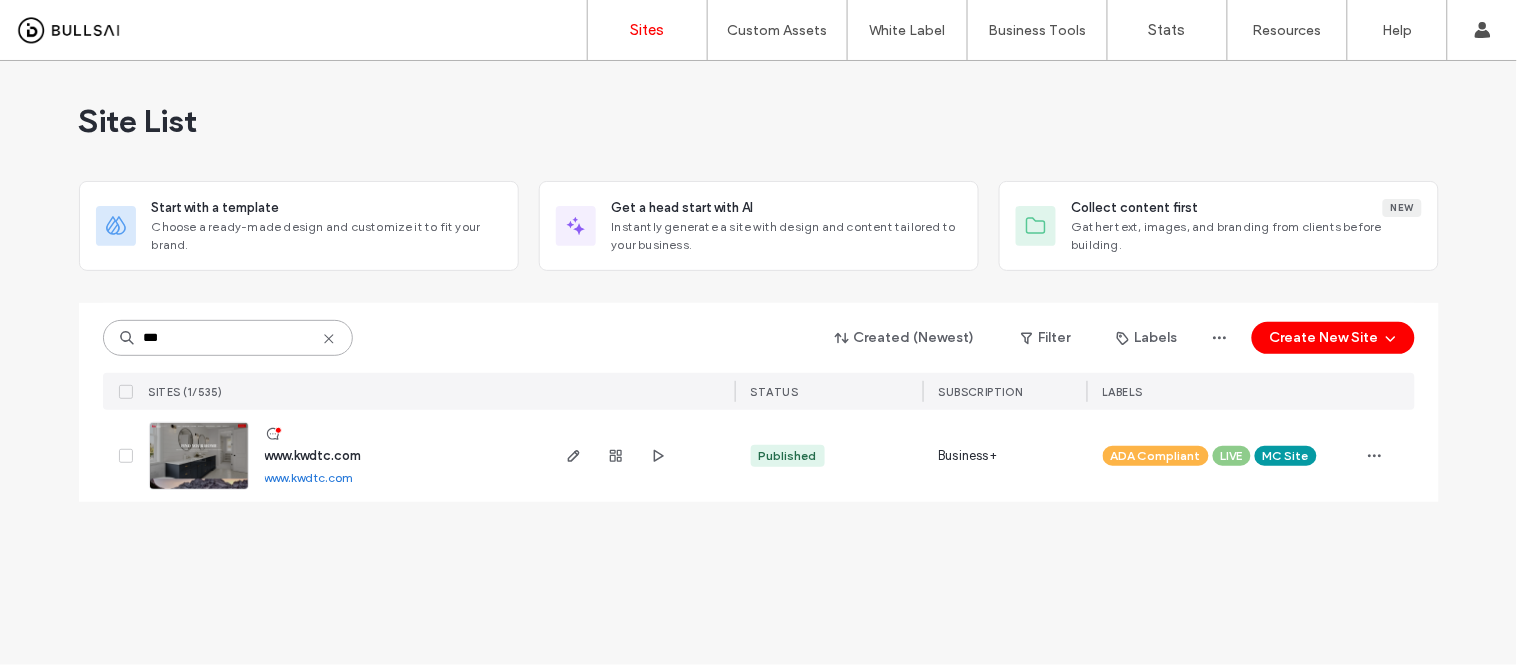 type on "***" 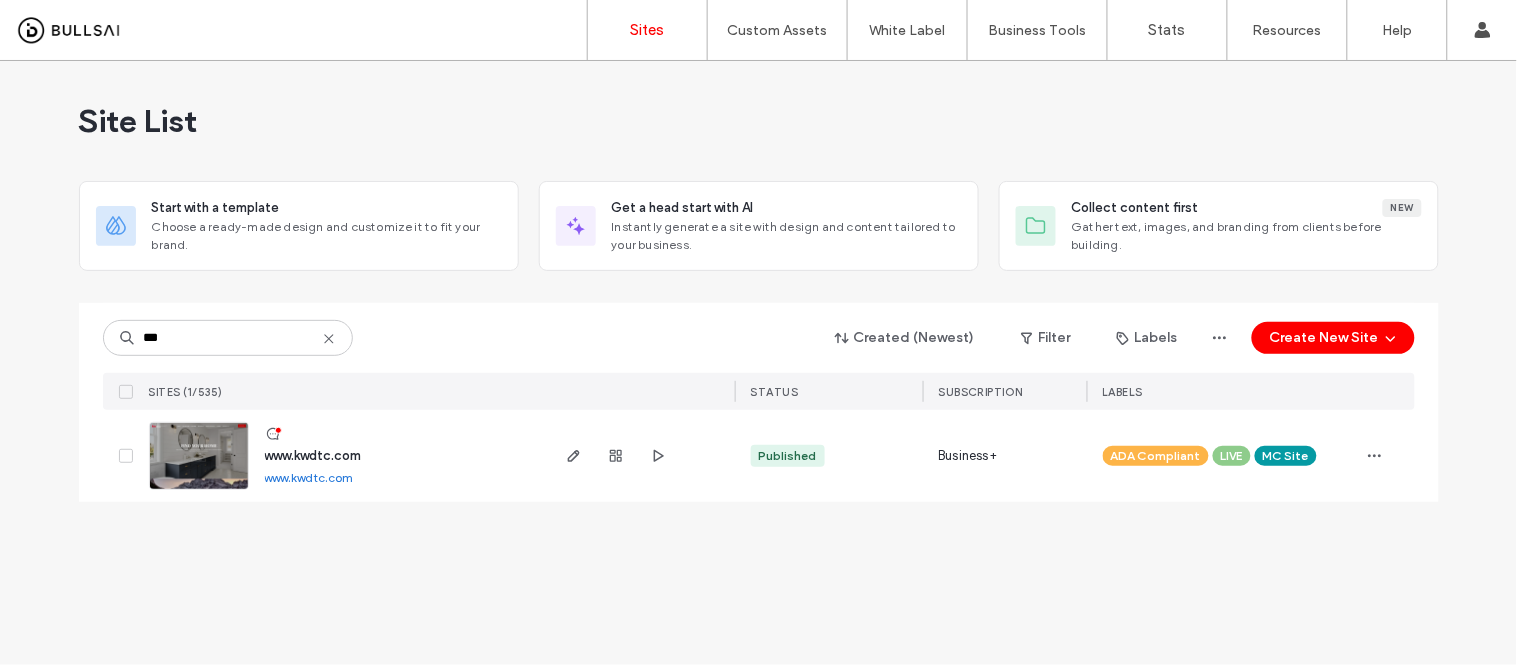 click on "www.kwdtc.com" at bounding box center [309, 477] 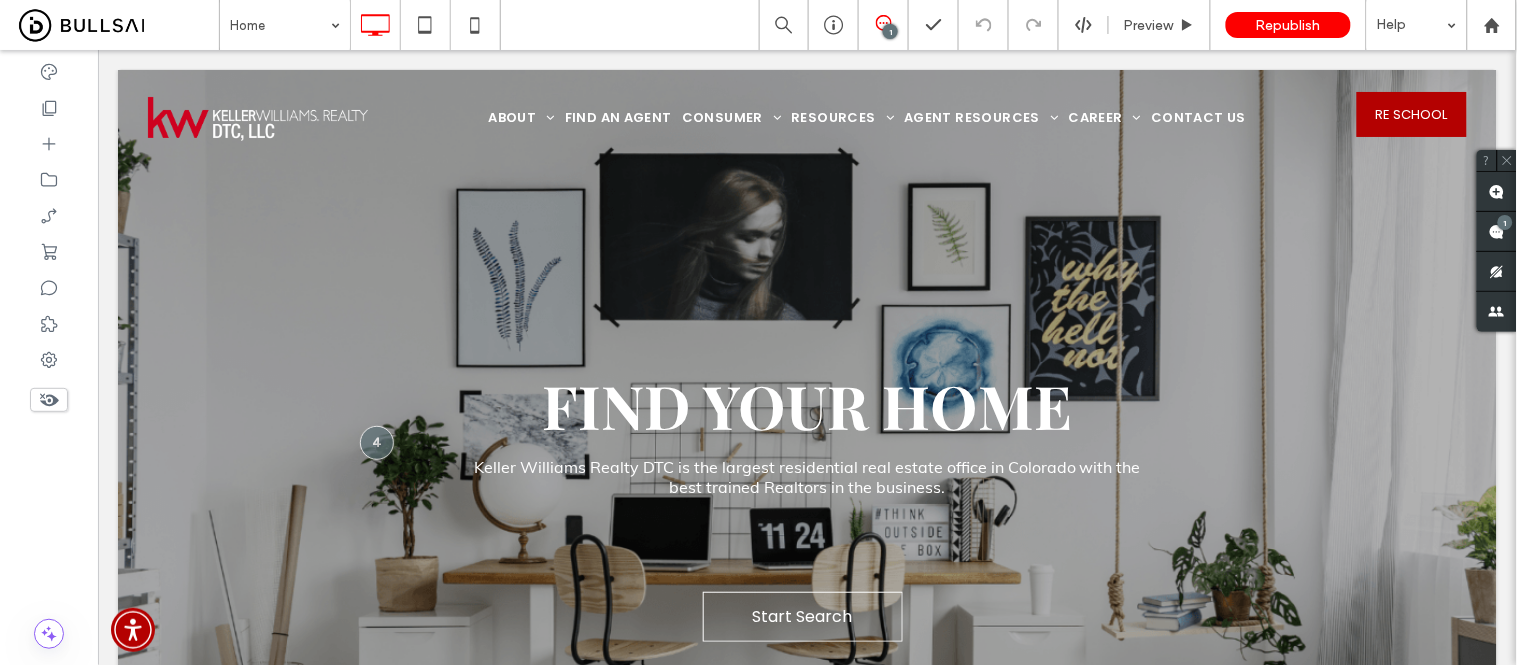 scroll, scrollTop: 0, scrollLeft: 0, axis: both 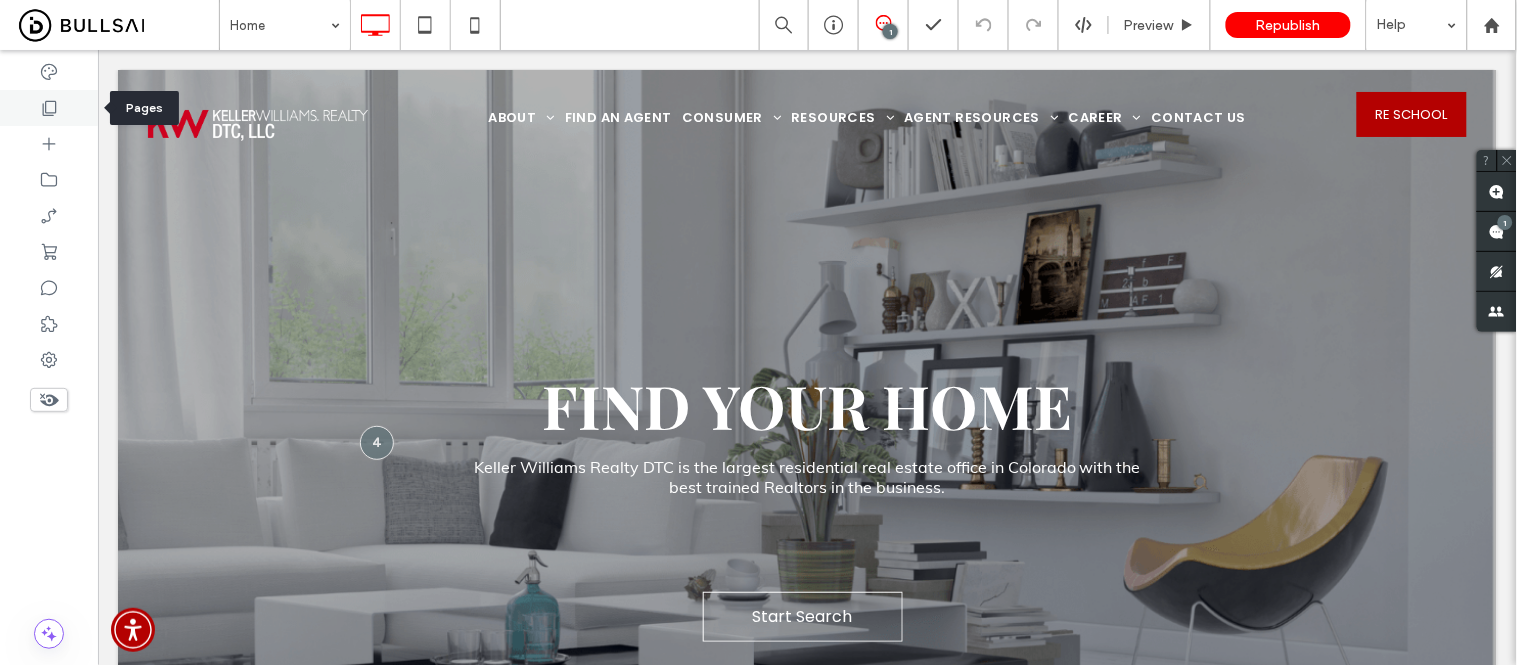 click at bounding box center [49, 108] 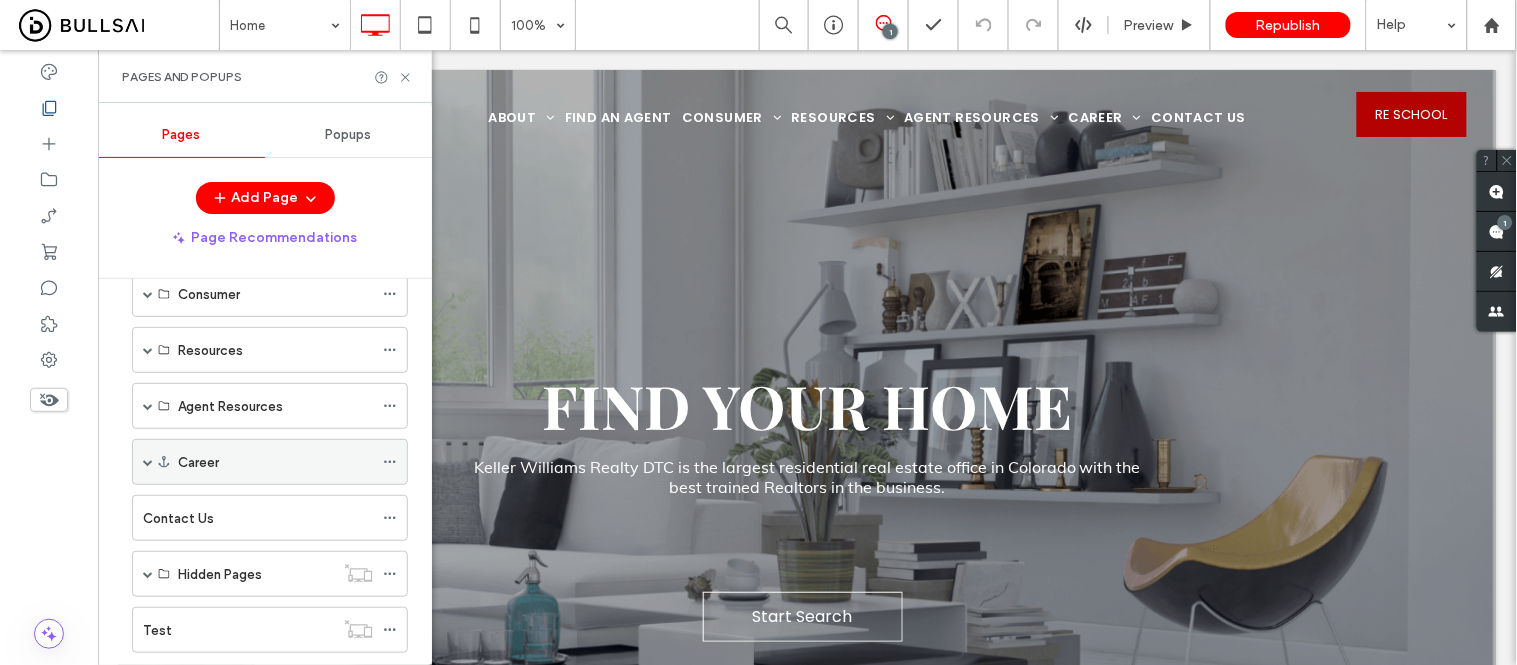scroll, scrollTop: 261, scrollLeft: 0, axis: vertical 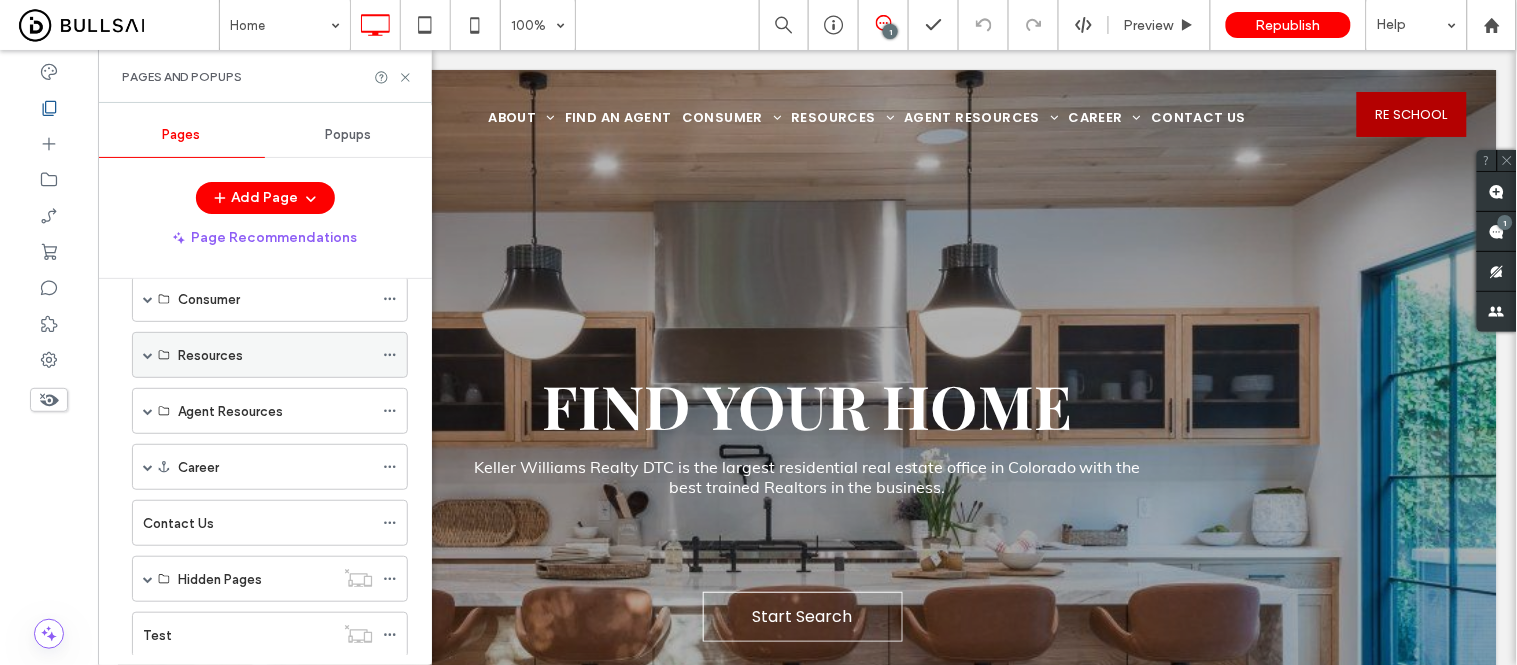 click at bounding box center [148, 355] 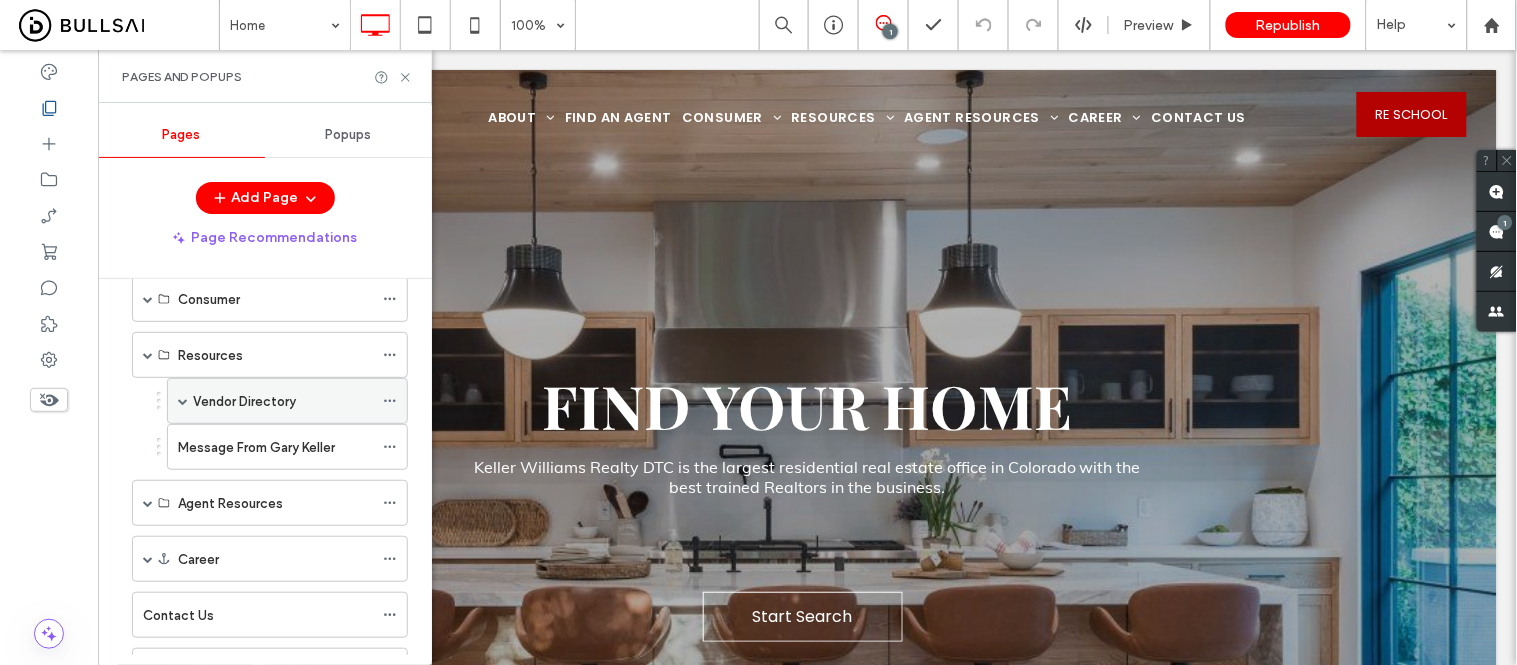 click at bounding box center [183, 401] 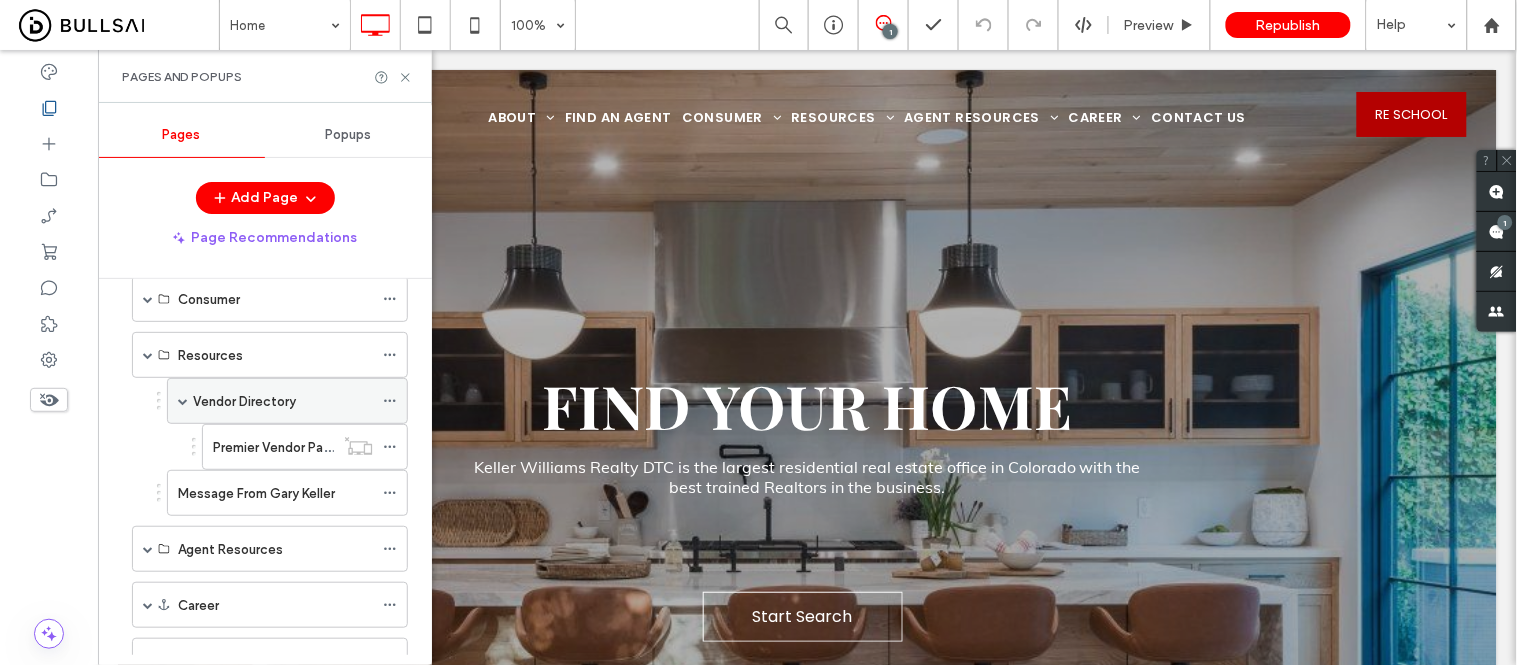 click at bounding box center [183, 401] 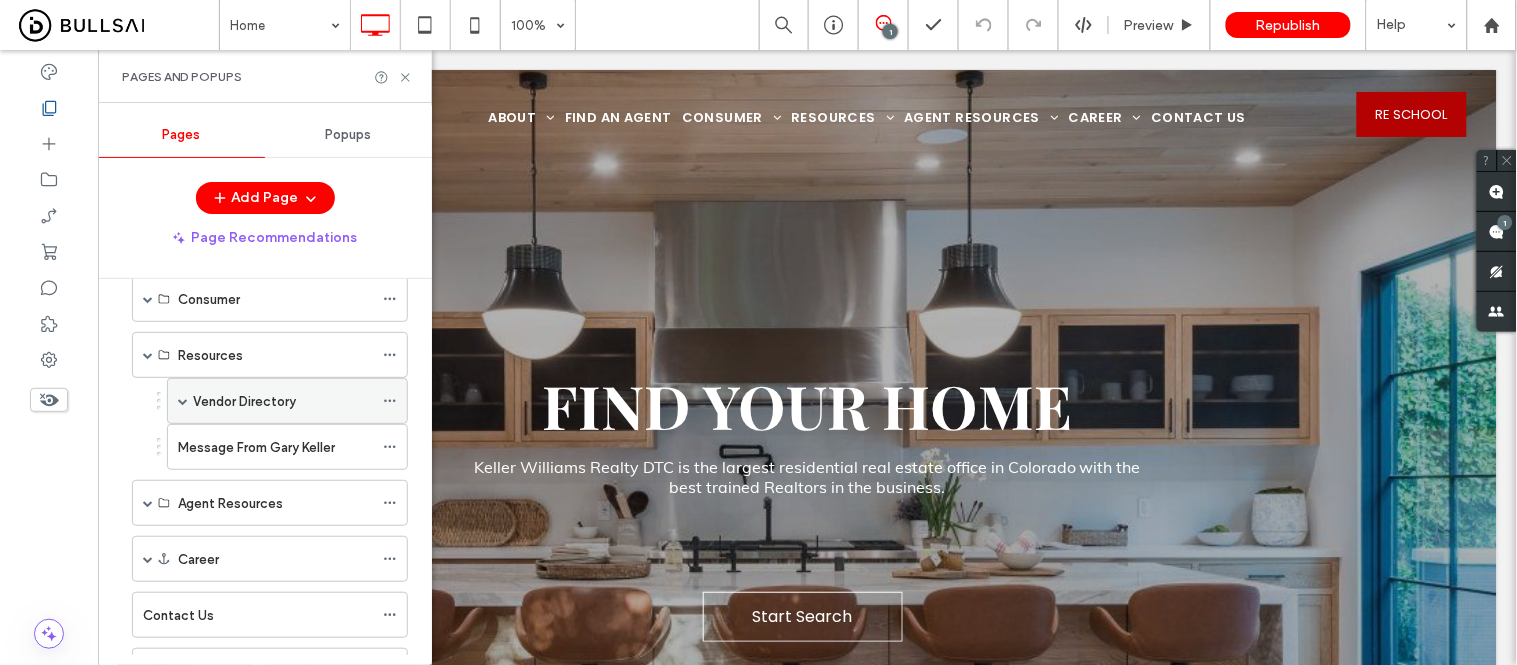 click on "Vendor Directory" at bounding box center (244, 401) 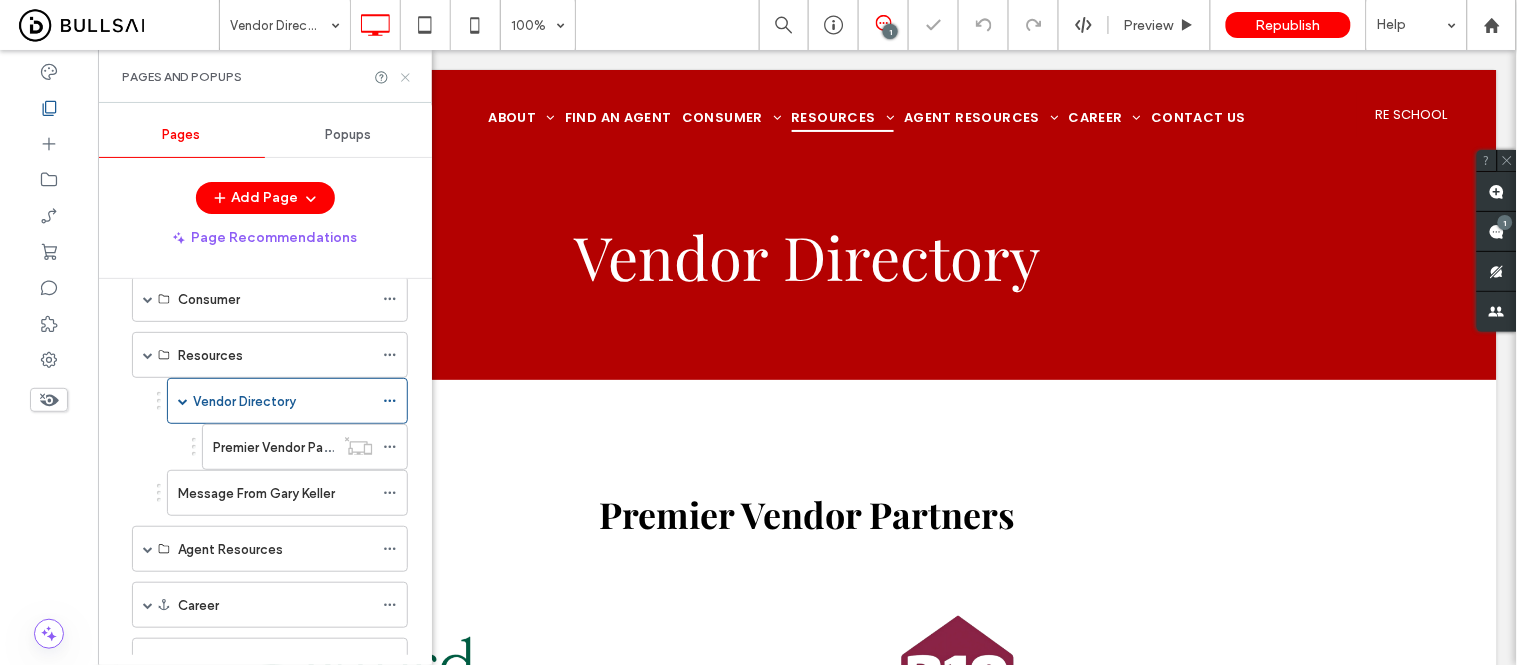 scroll, scrollTop: 0, scrollLeft: 0, axis: both 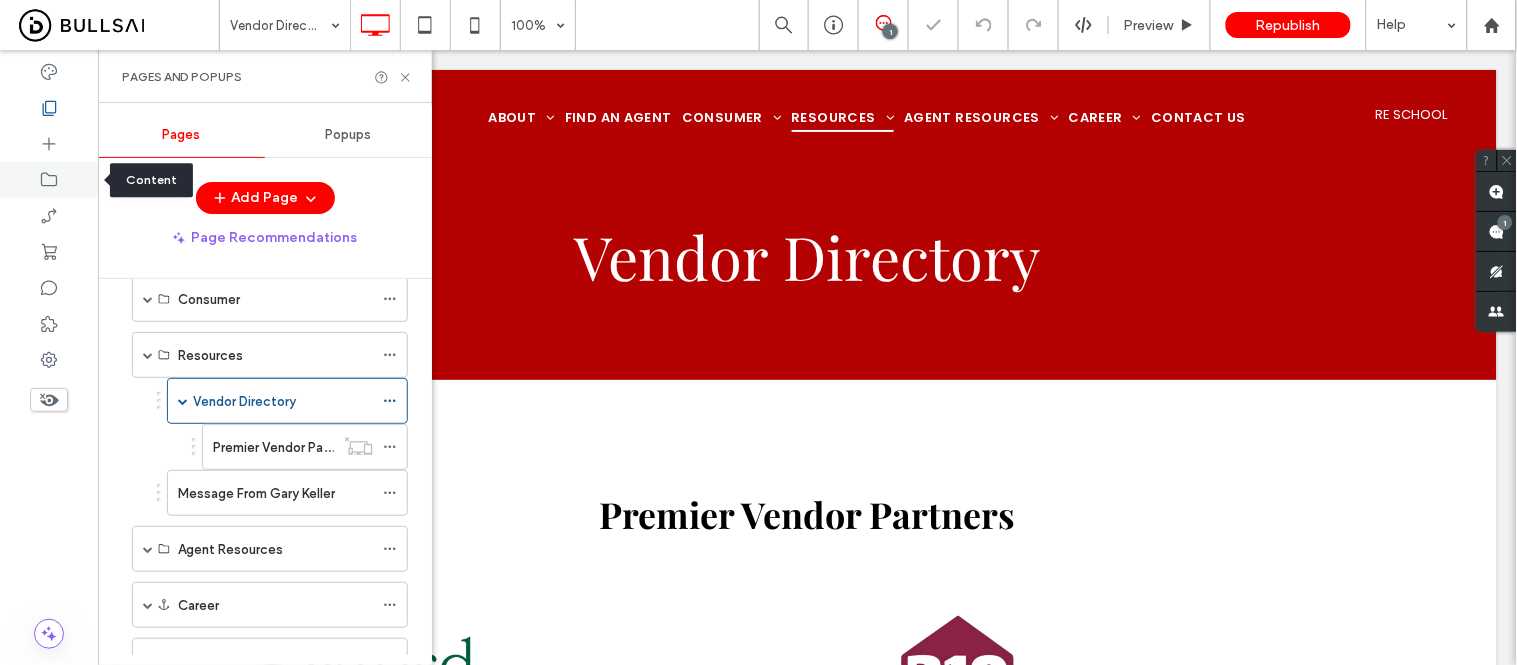 click 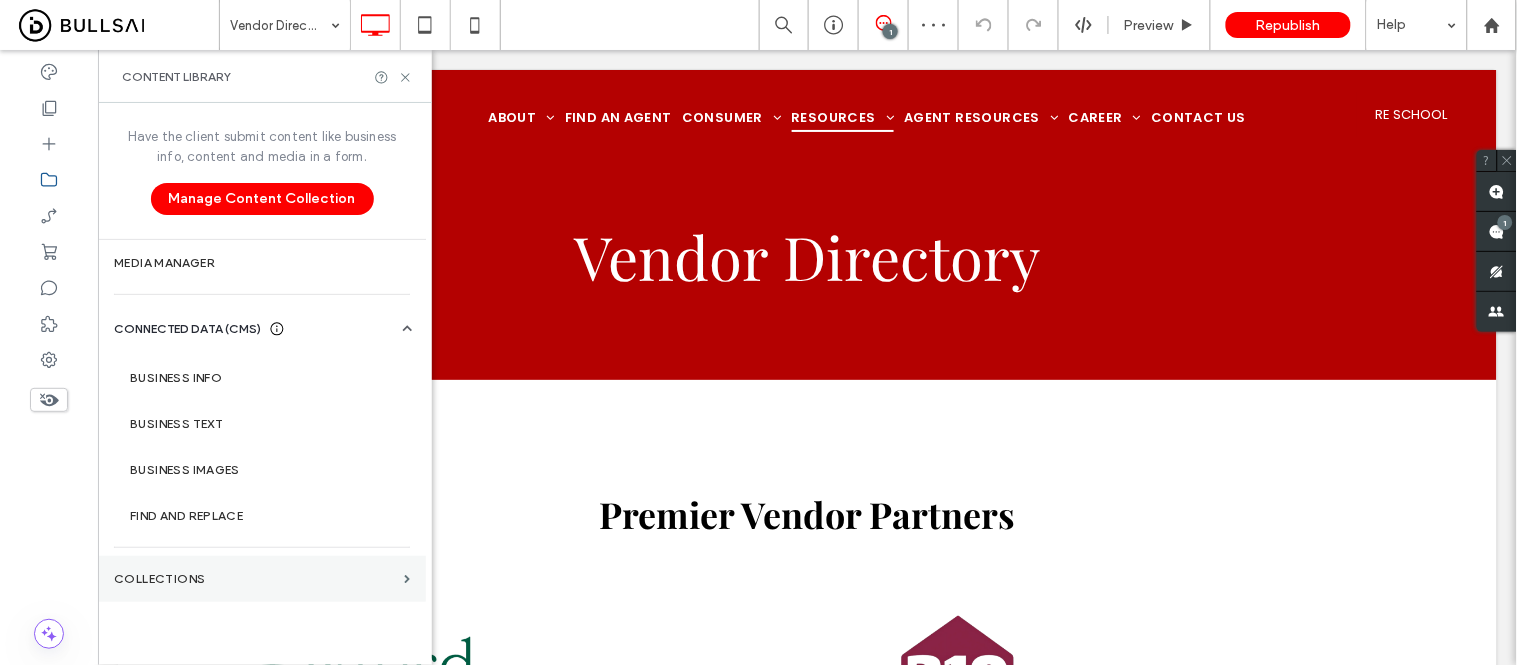 click on "Collections" at bounding box center (255, 579) 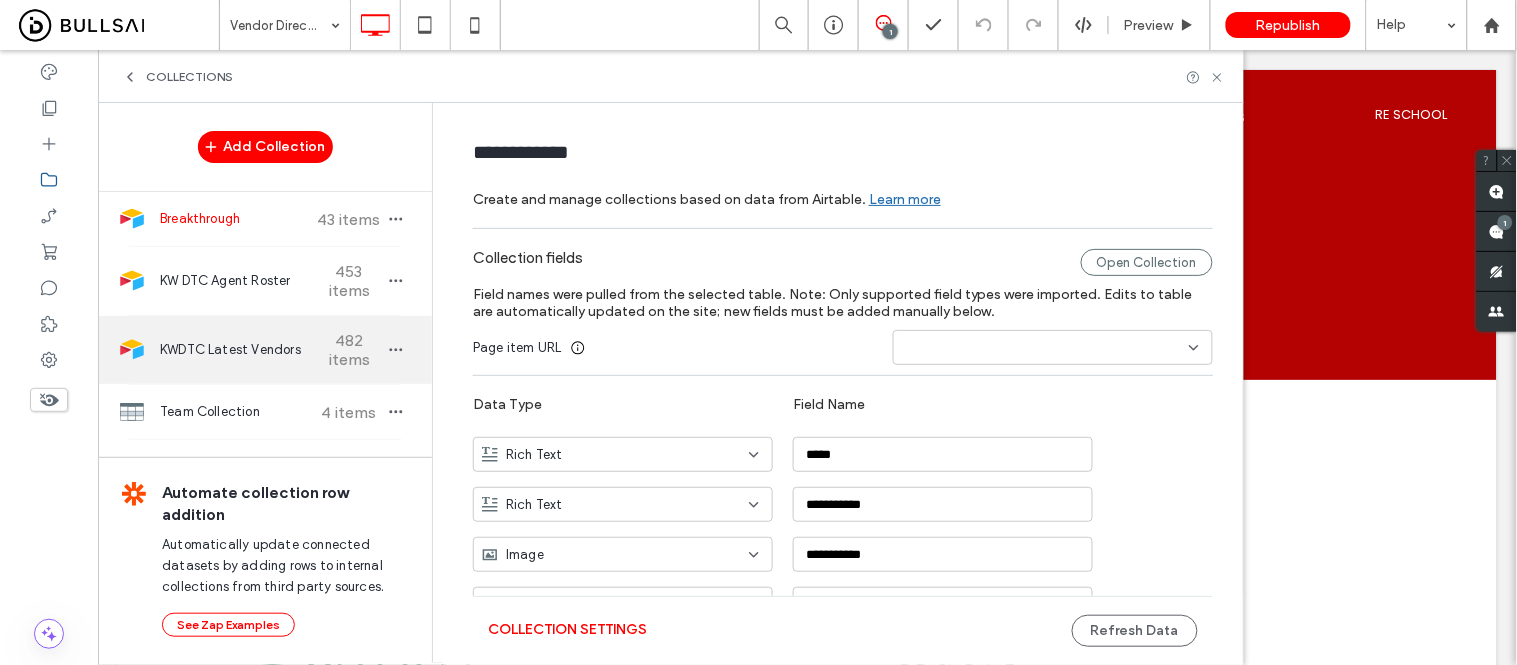 click on "KWDTC Latest Vendors 482 items" at bounding box center [265, 350] 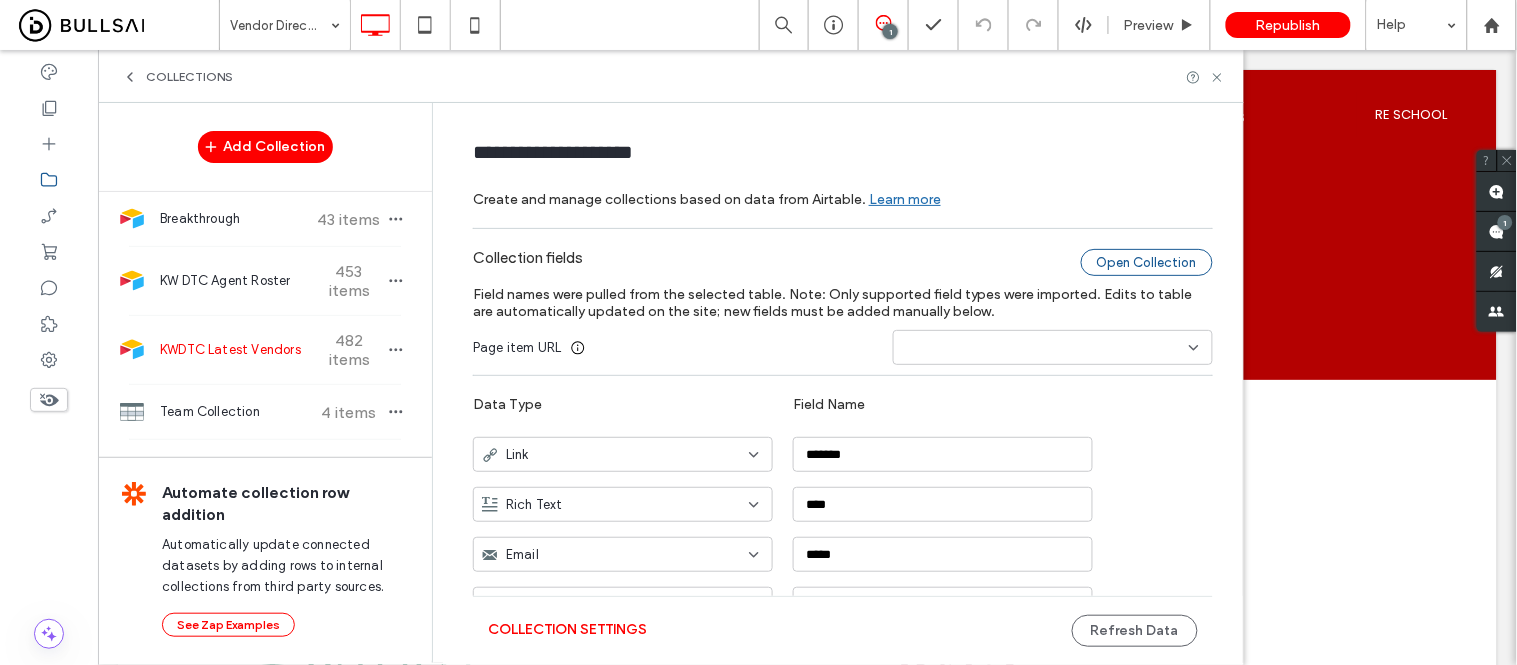 click on "Open Collection" at bounding box center (1147, 262) 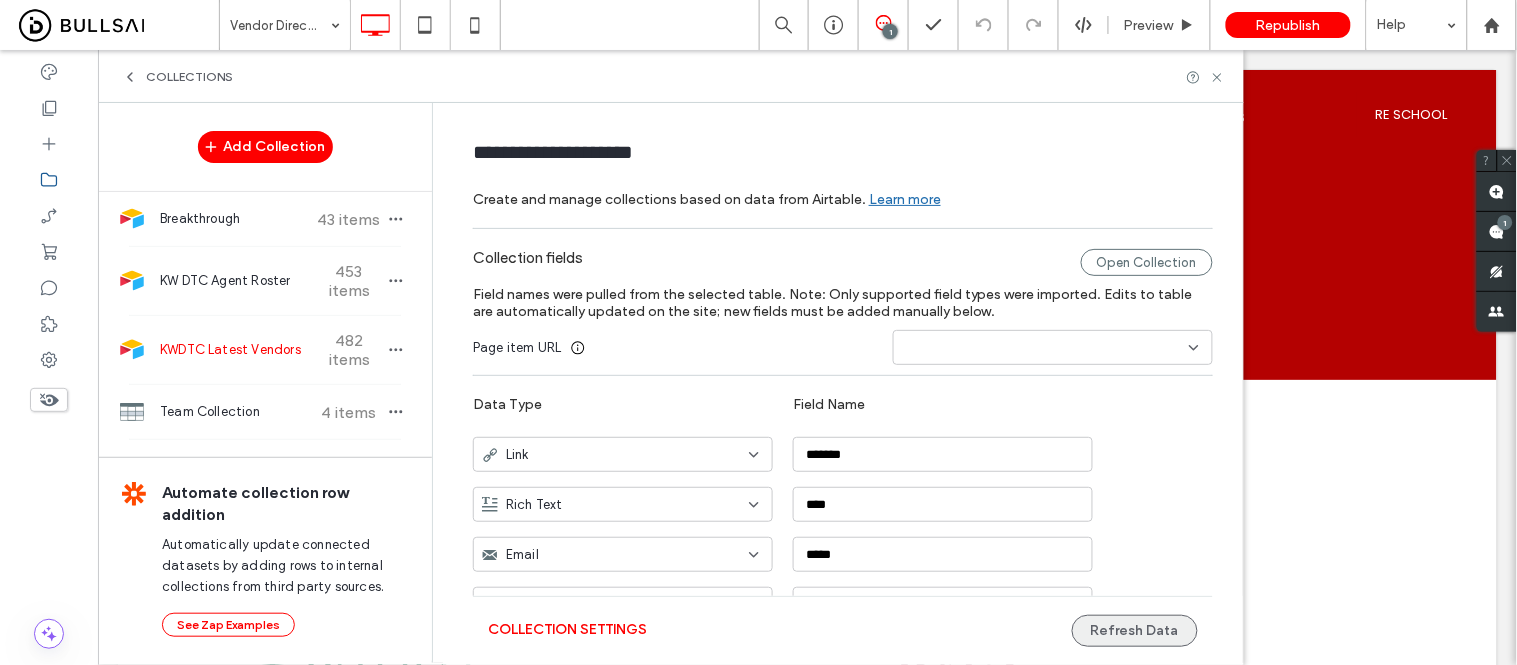 click on "Refresh Data" at bounding box center [1135, 631] 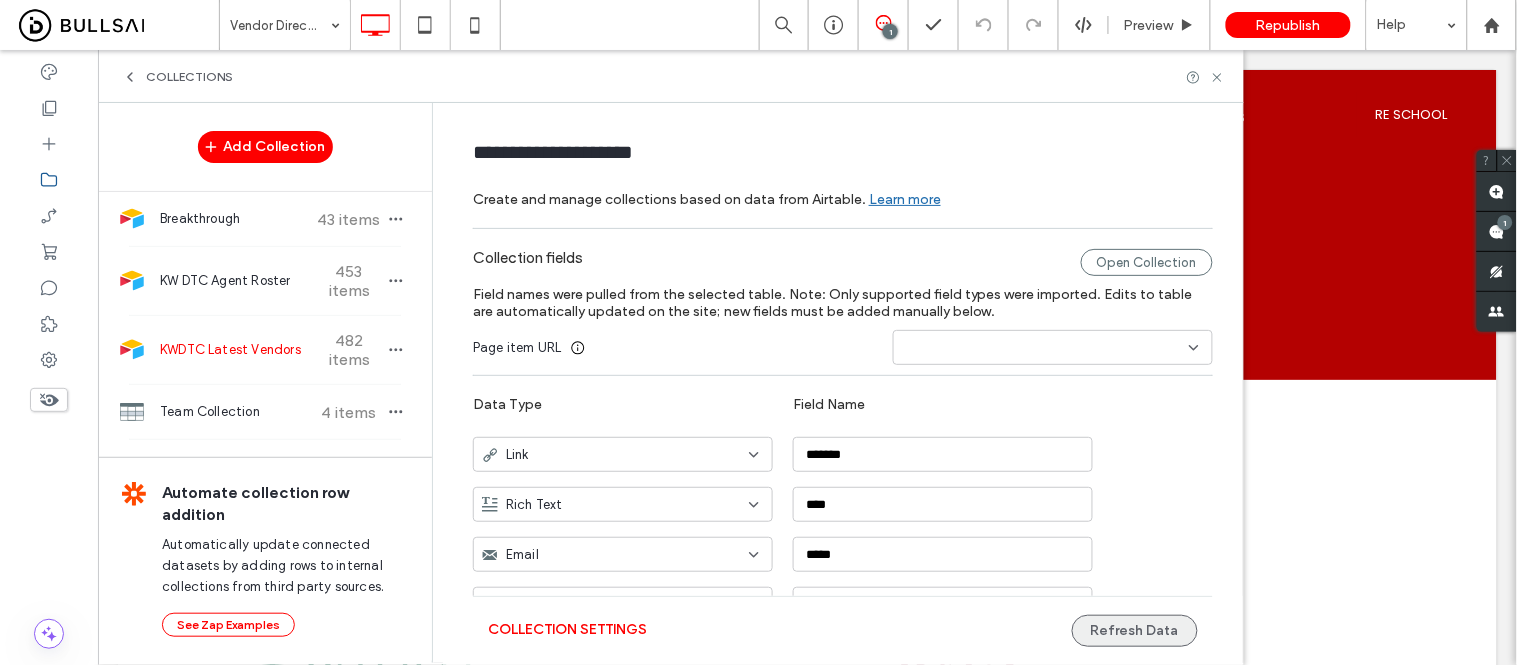 click on "Refresh Data" at bounding box center [1135, 631] 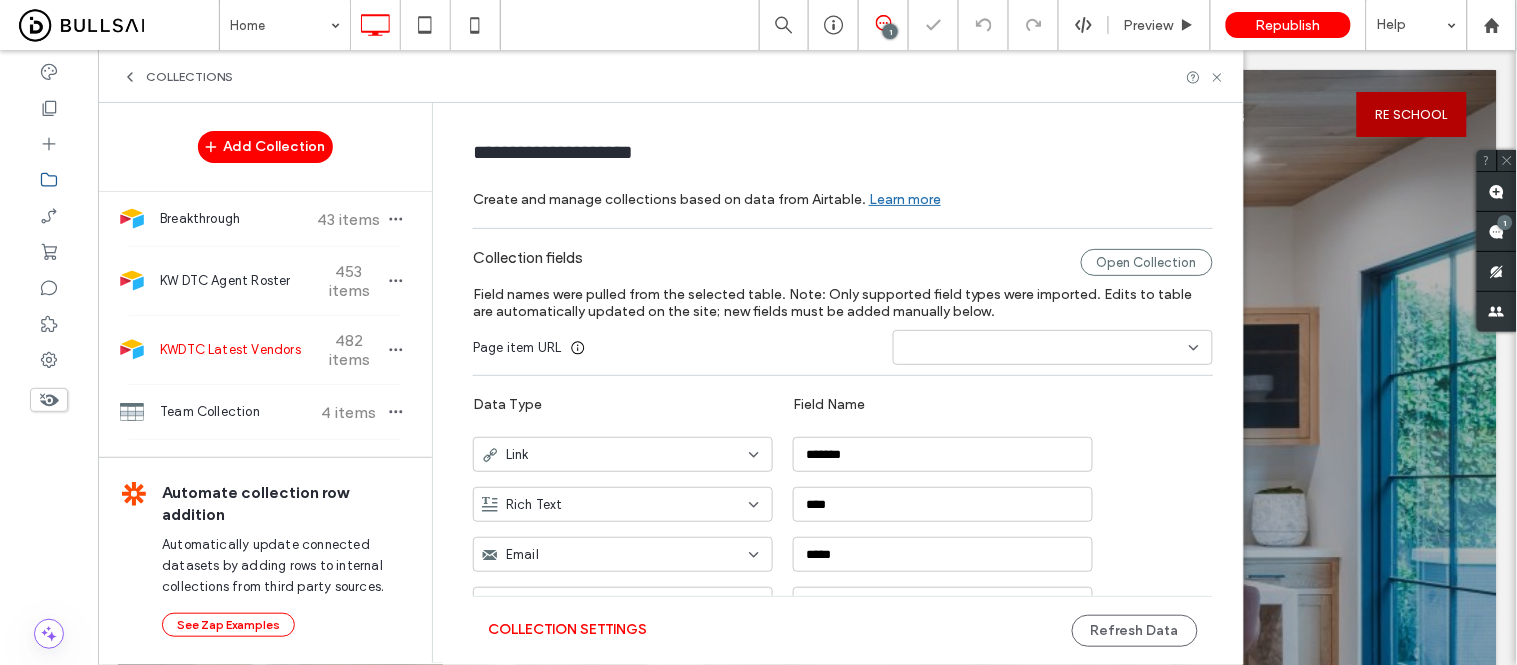 scroll, scrollTop: 0, scrollLeft: 0, axis: both 